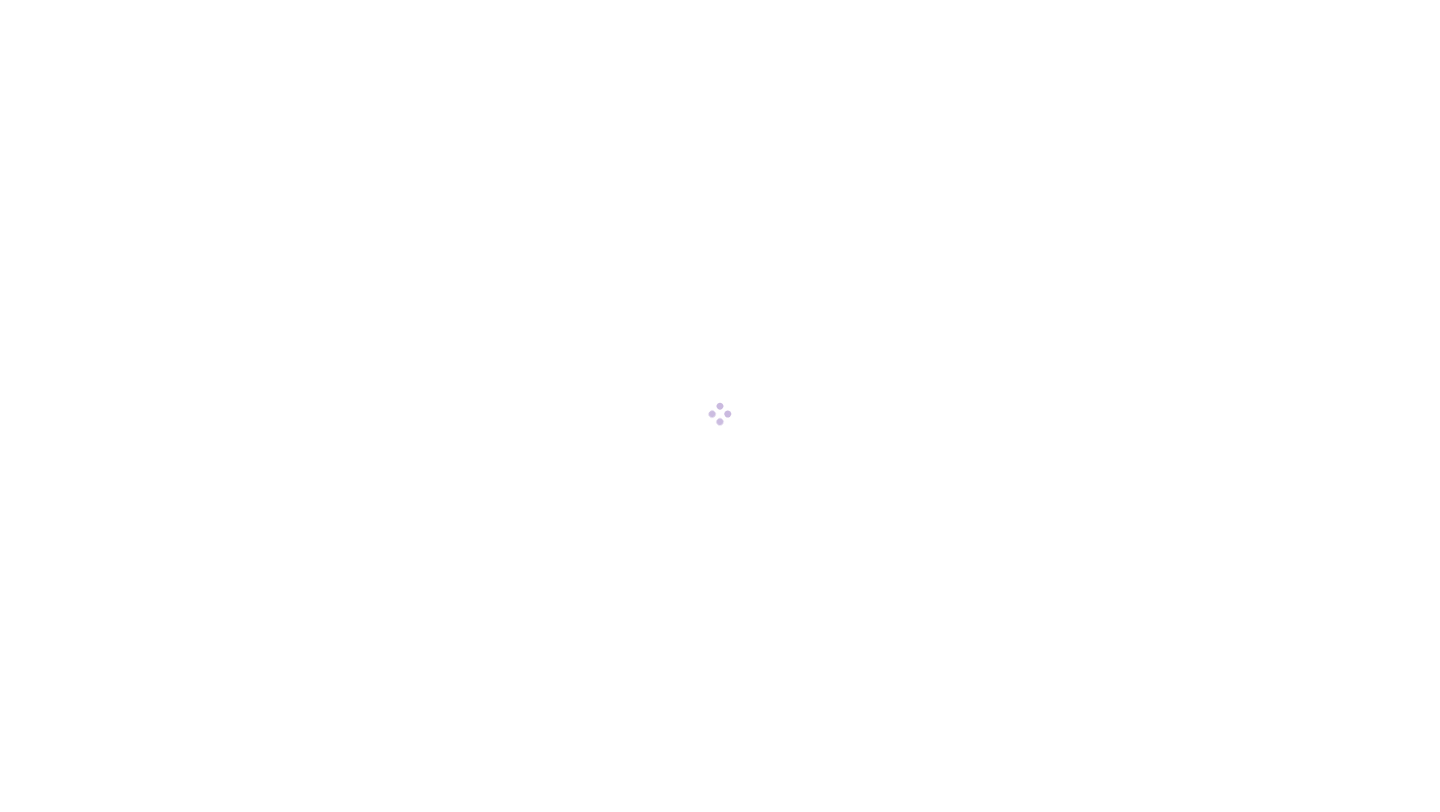 scroll, scrollTop: 0, scrollLeft: 0, axis: both 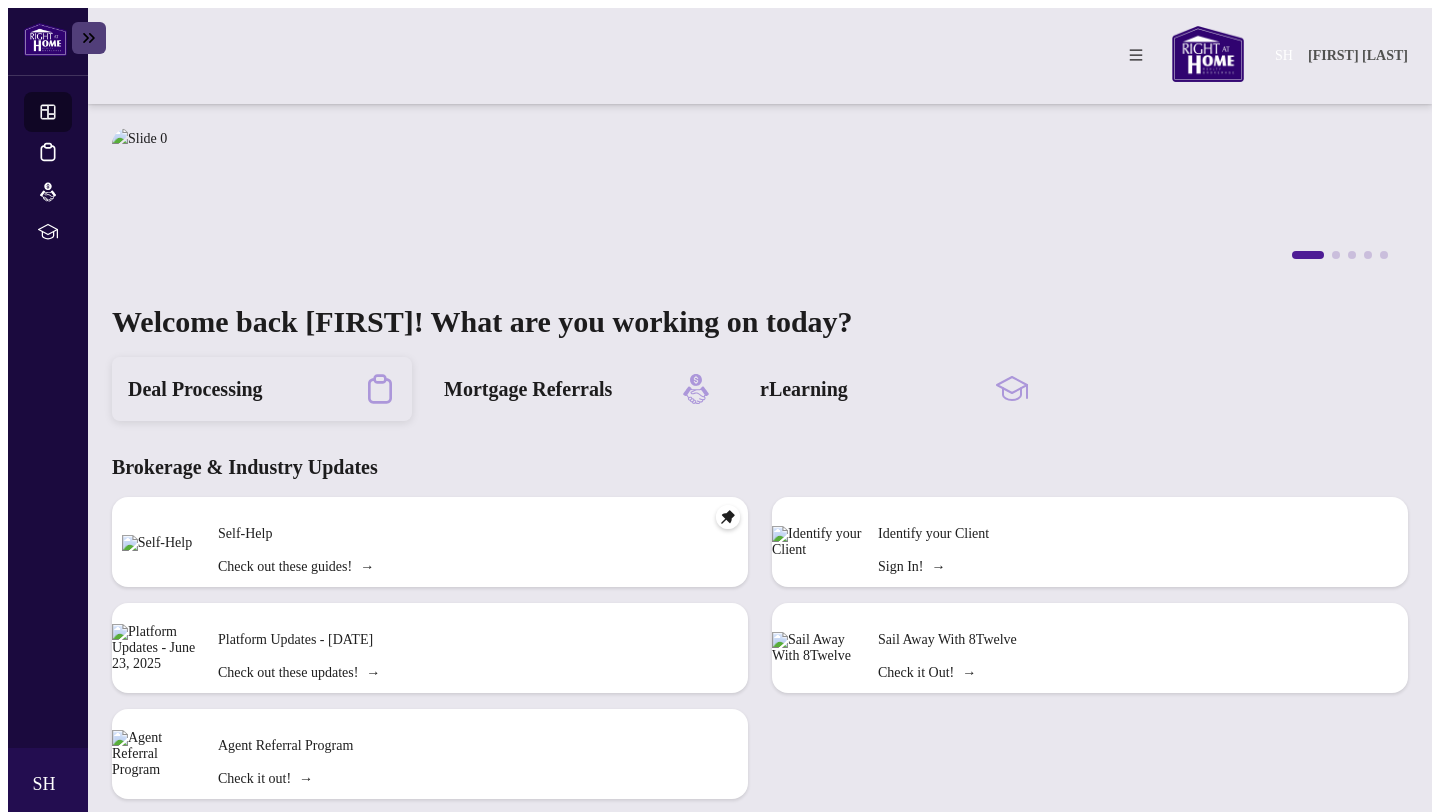 click on "Deal Processing" at bounding box center (195, 389) 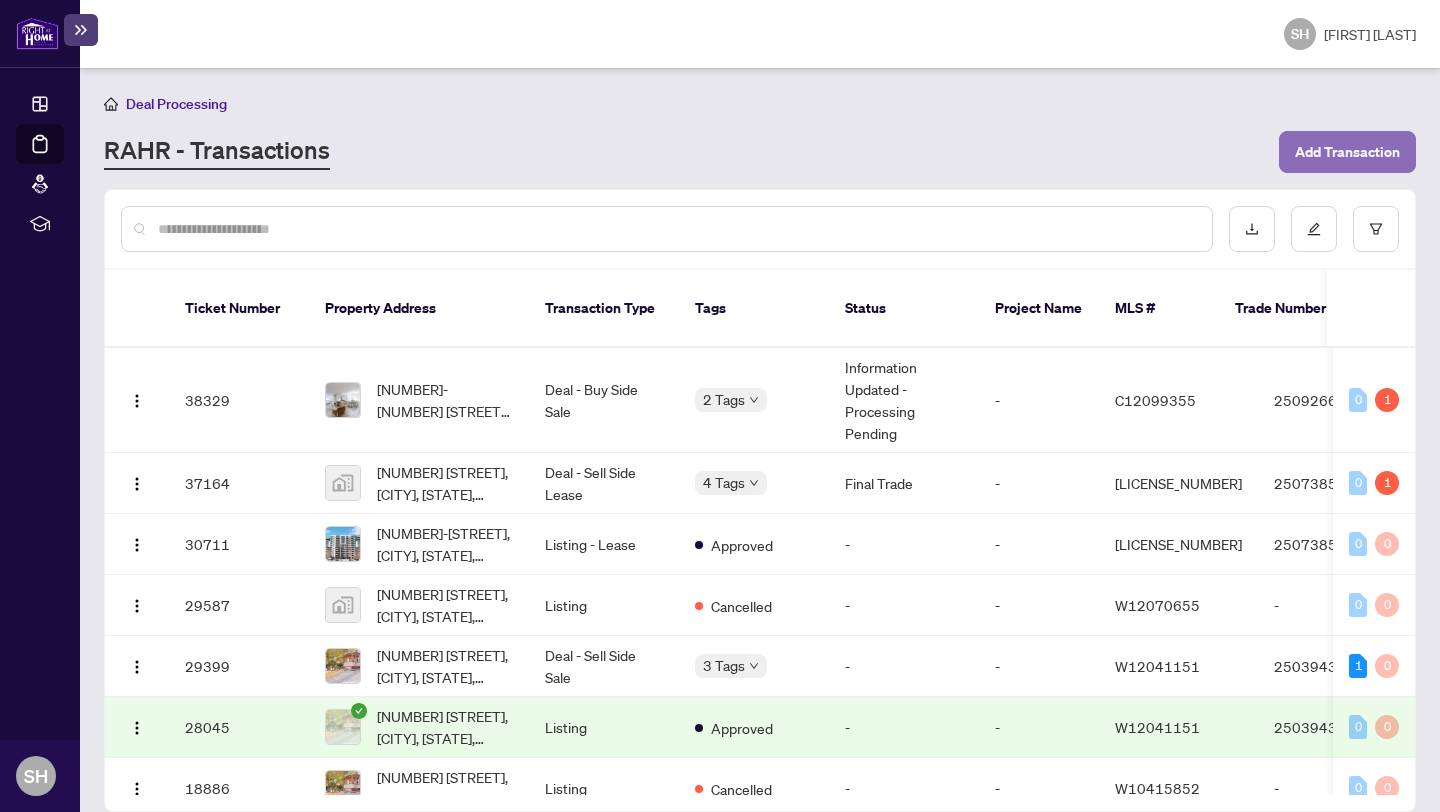 click on "Add Transaction" at bounding box center (1347, 152) 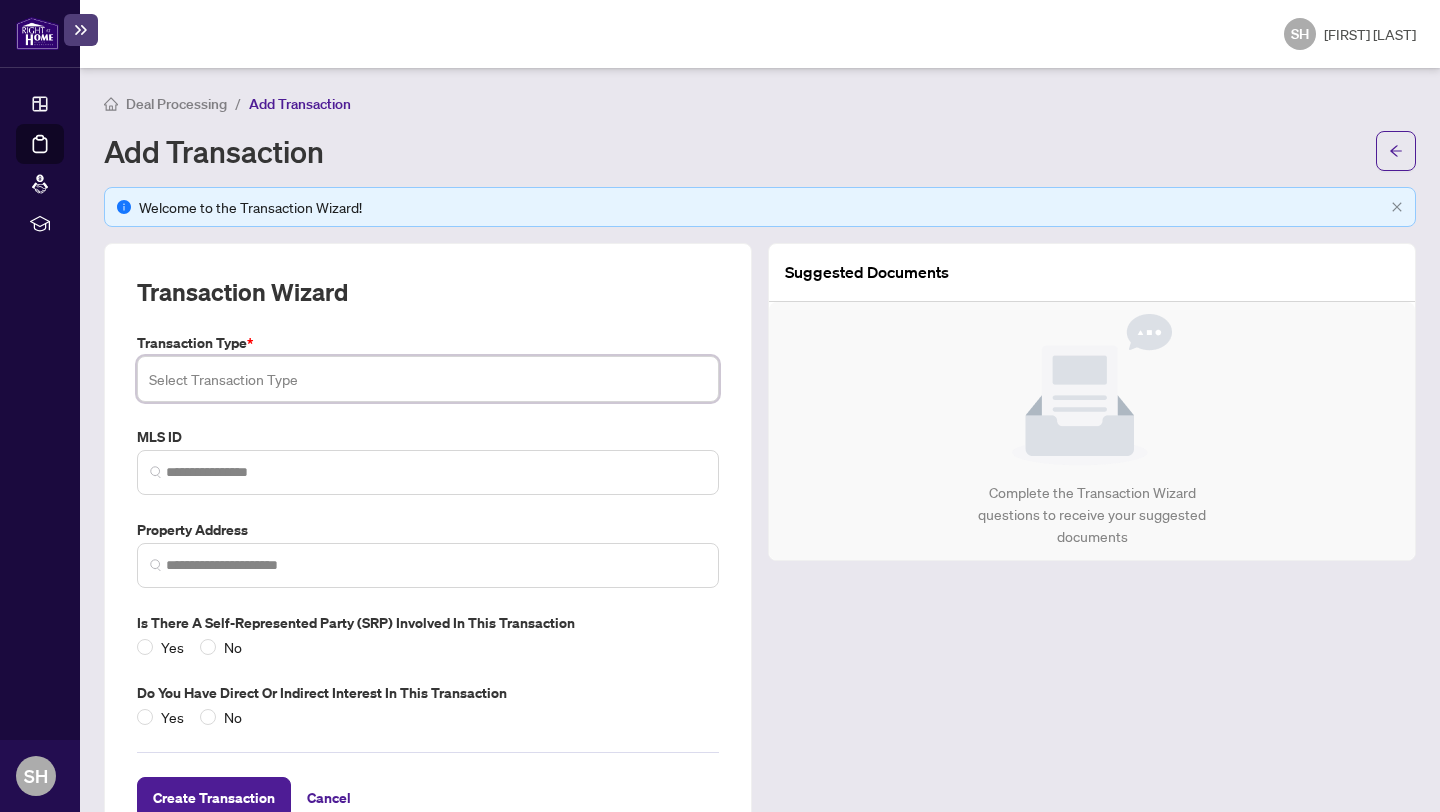 click at bounding box center [428, 379] 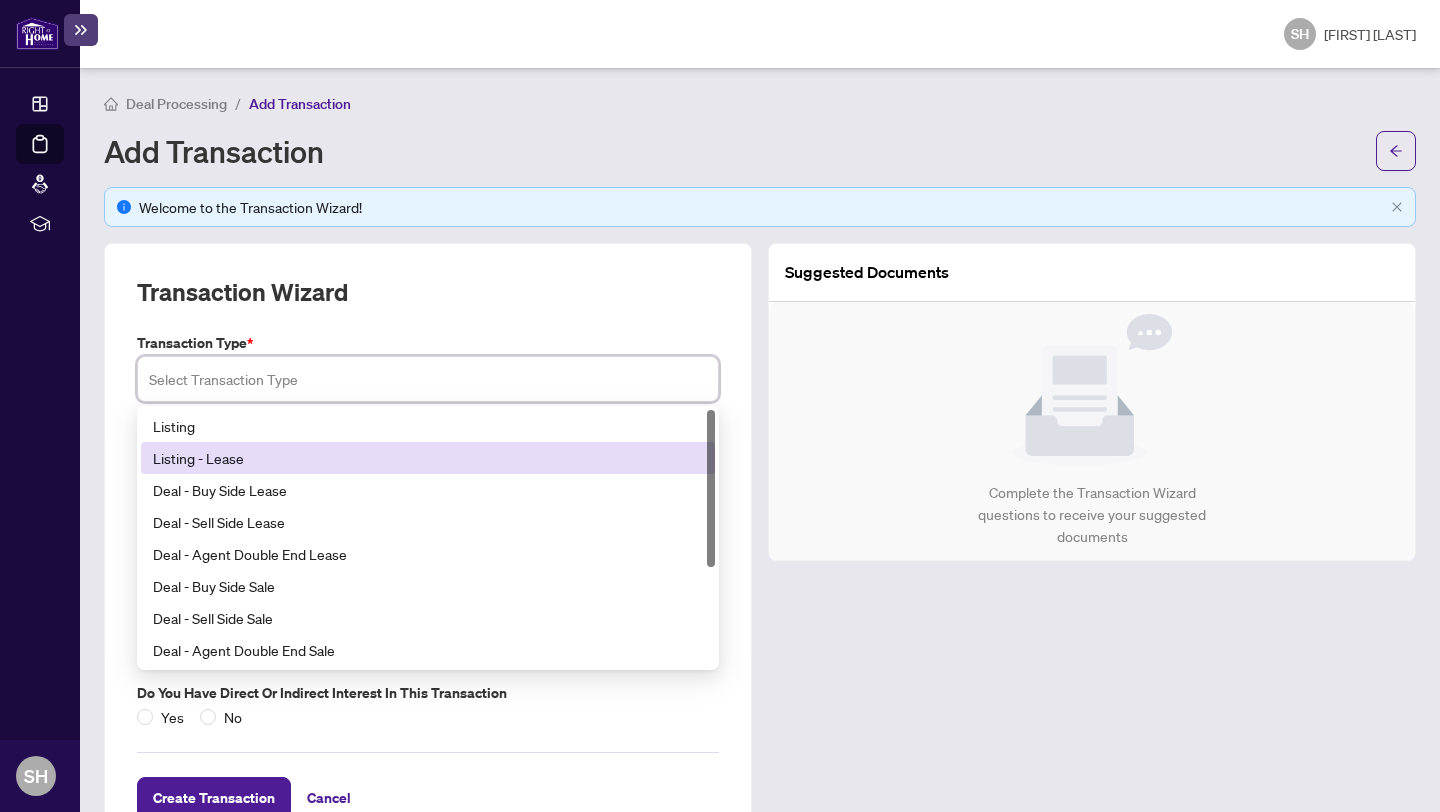 click on "Listing - Lease" at bounding box center (428, 458) 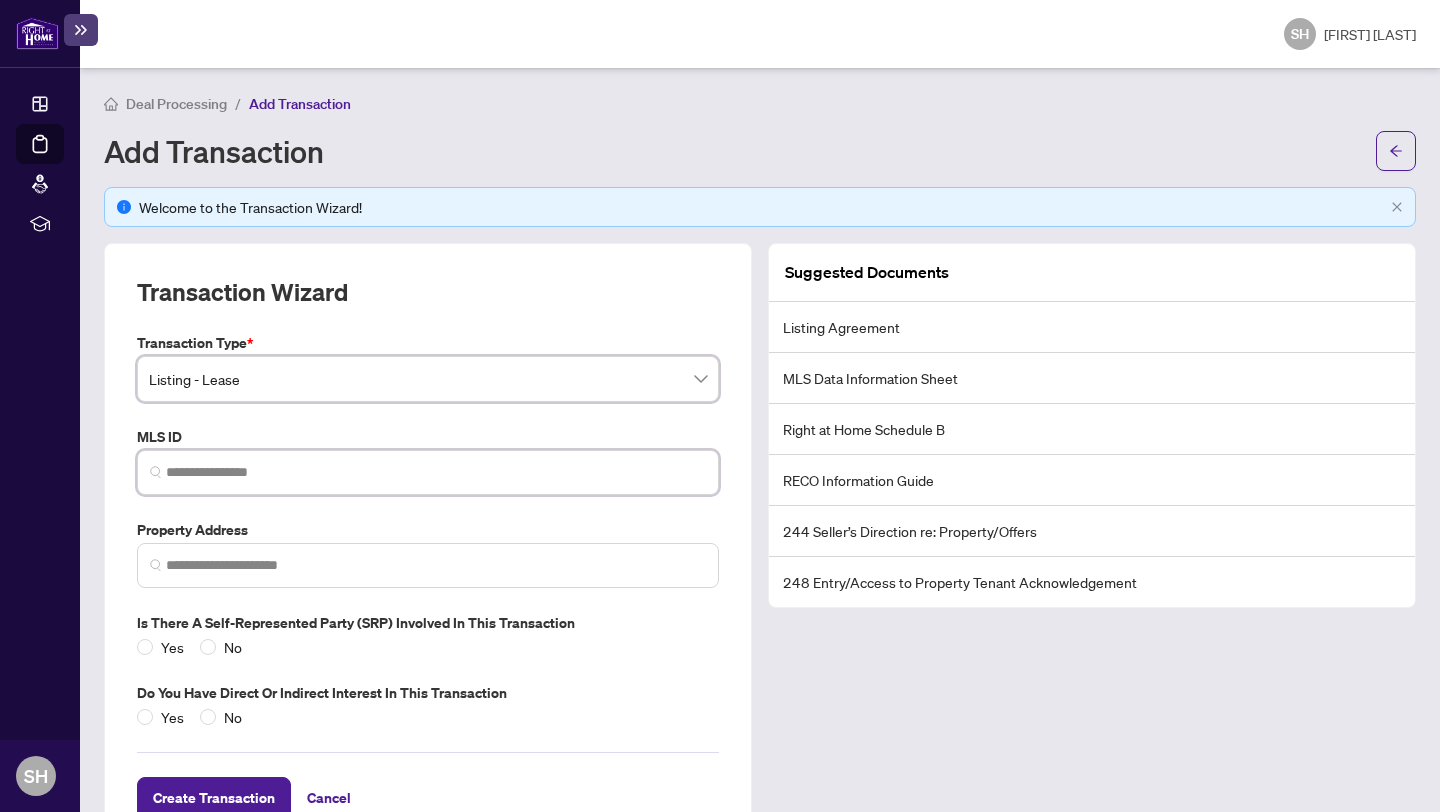 click at bounding box center [436, 472] 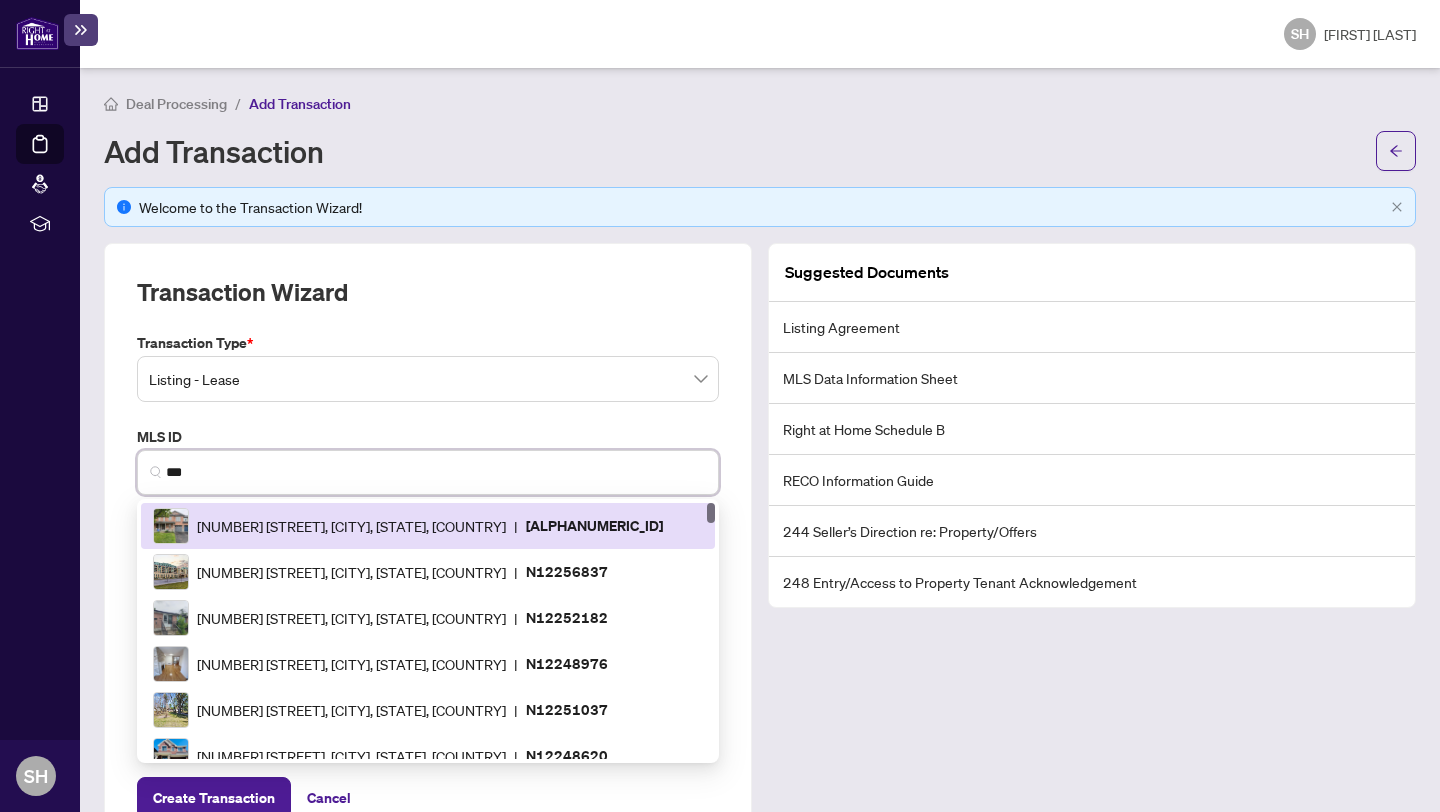 type on "***" 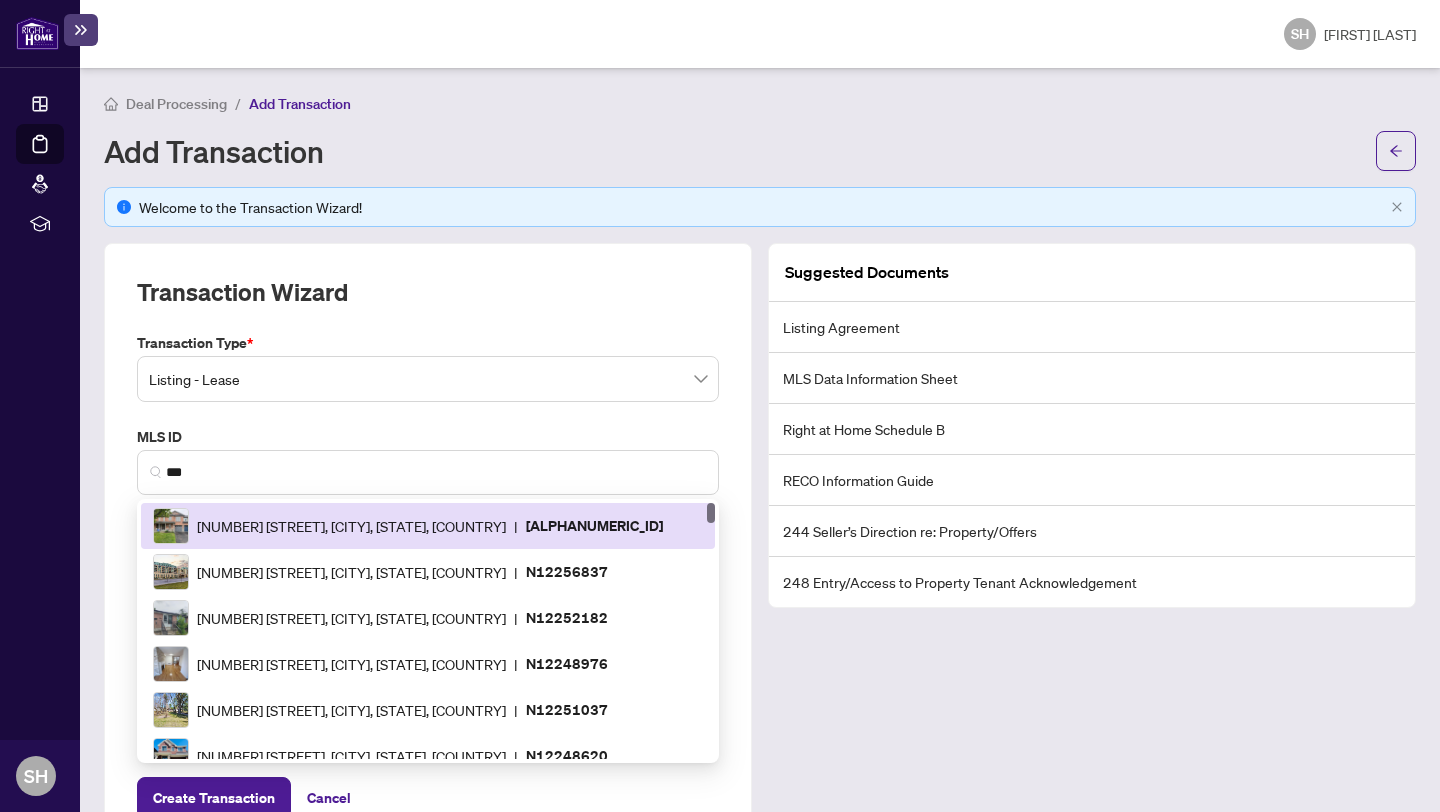click on "Transaction Type * Listing - Lease 13 14 15 Listing Listing - Lease Deal - Buy Side Lease Deal - Sell Side Lease Deal - Agent Double End Lease Deal - Buy Side Sale Deal - Sell Side Sale Deal - Agent Double End Sale Deal - Sell Side Assignment Deal - Buy Side Assignment MLS ID *** N12257161 N12256837 [NUMBER] [STREET], [CITY], [STATE], [COUNTRY] | N12257161 [NUMBER] [STREET], [CITY], [STATE], [COUNTRY] | N12256837 [NUMBER] [STREET], [CITY], [STATE], [COUNTRY] | N12252182 [NUMBER] [STREET], [CITY], [STATE], [COUNTRY] | N12248976 [NUMBER] [STREET], [CITY], [STATE], [COUNTRY] | N12251037 [NUMBER] [STREET], [CITY], [STATE], [COUNTRY] | N12248620 [NUMBER] [STREET], [CITY], [STATE], [COUNTRY] | N12245859 Property Address Is there a Self-represented Party (SRP) involved in this transaction Yes No Do you have direct or indirect interest in this transaction Yes No" at bounding box center (428, 530) 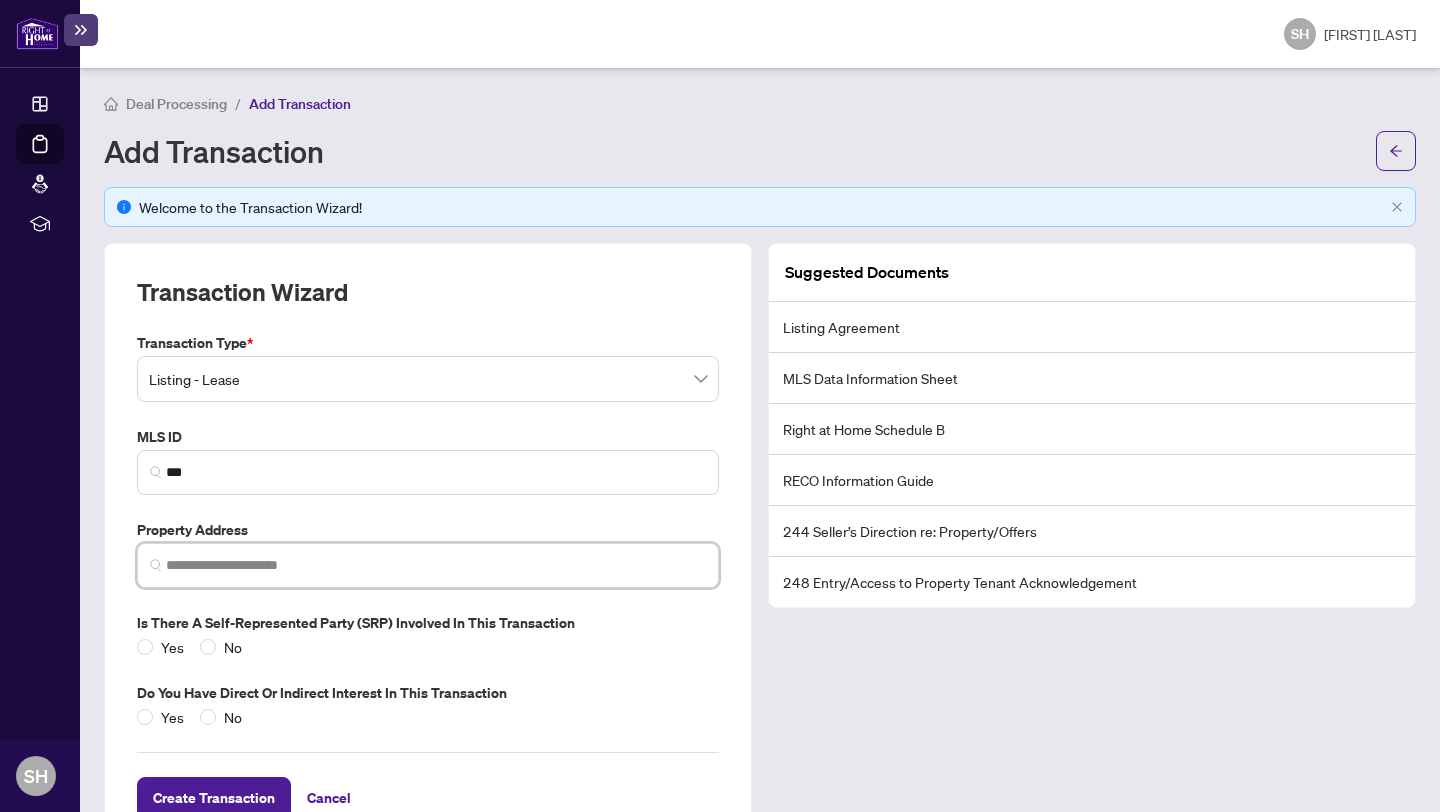 click at bounding box center [436, 565] 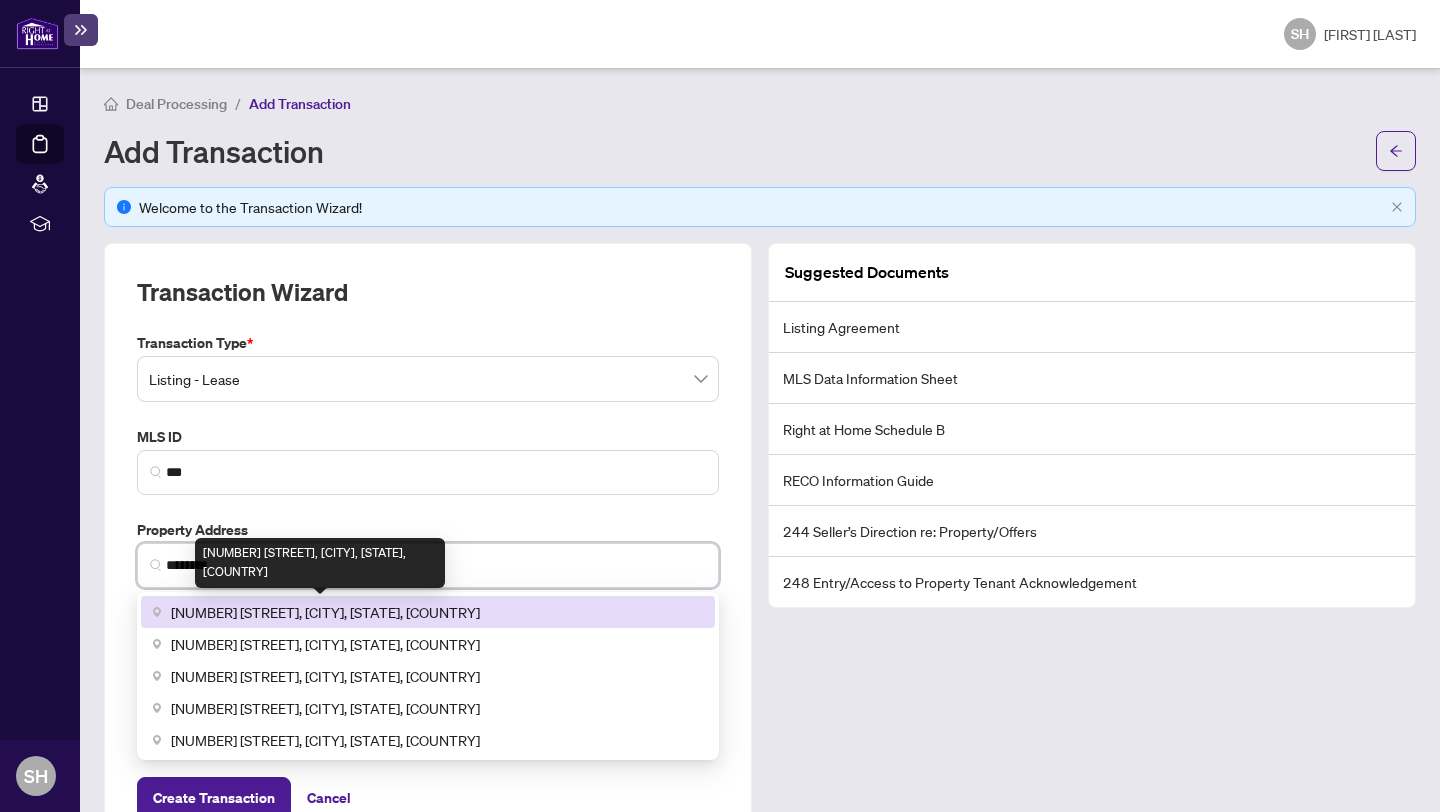 click on "[NUMBER] [STREET], [CITY], [STATE], [COUNTRY]" at bounding box center [325, 612] 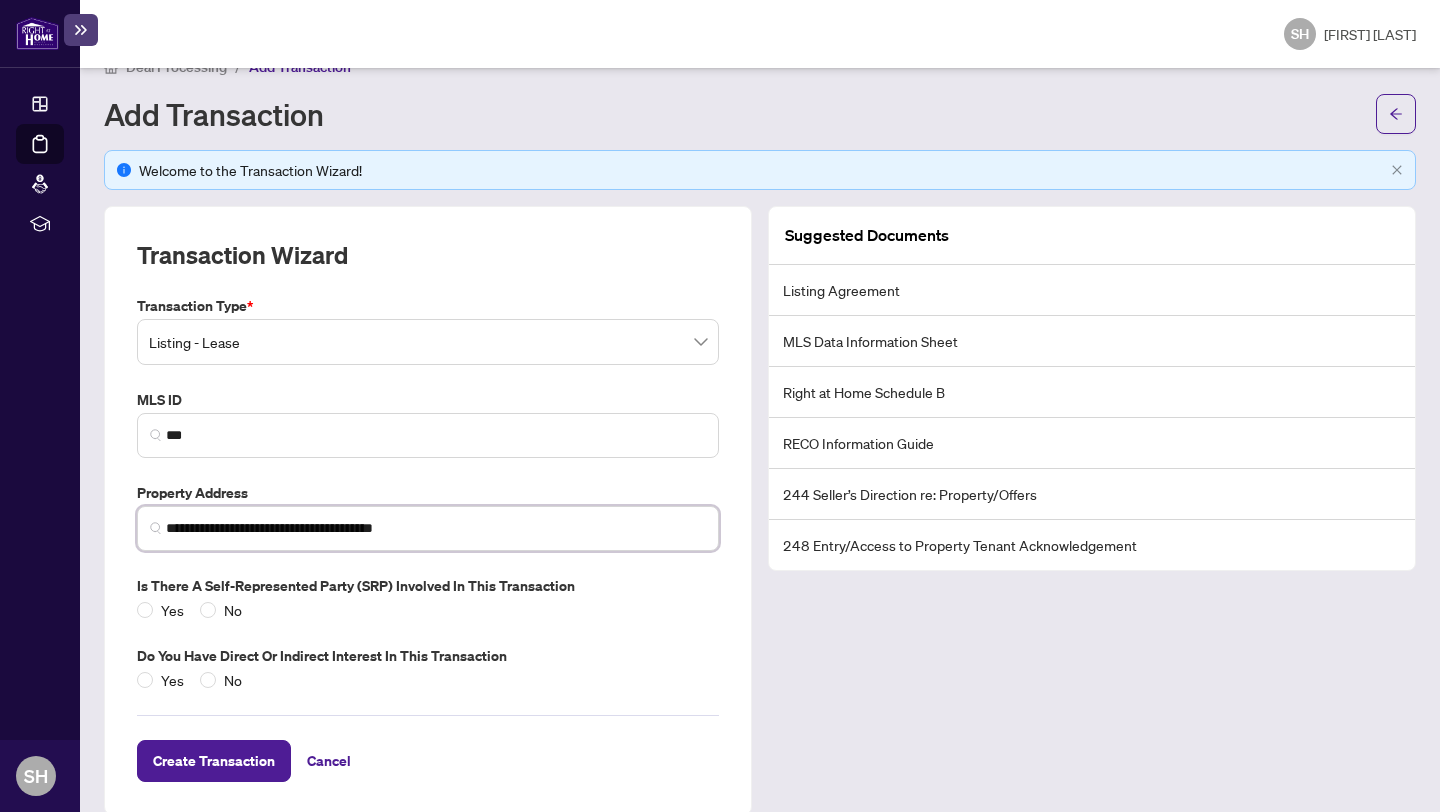 scroll, scrollTop: 63, scrollLeft: 0, axis: vertical 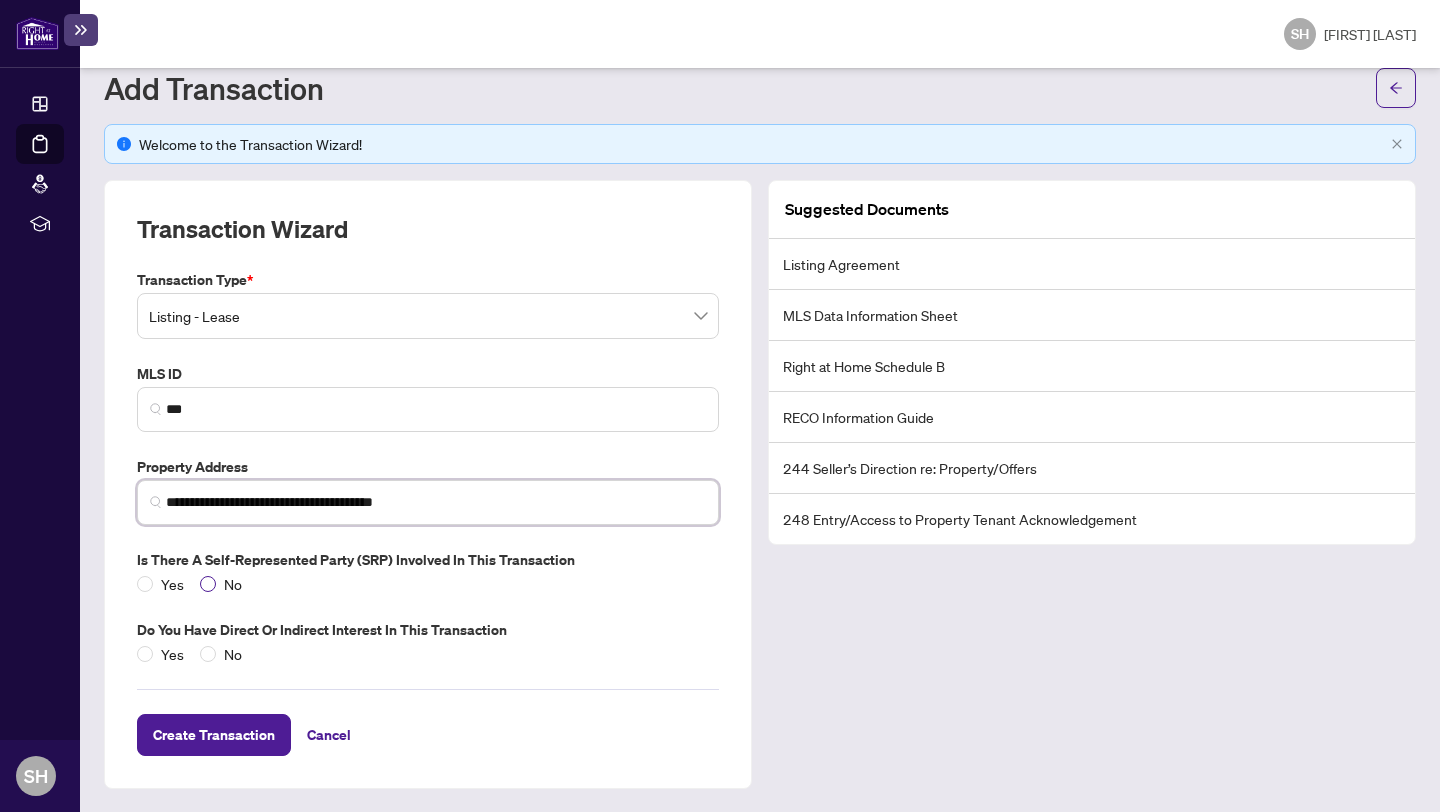 type on "**********" 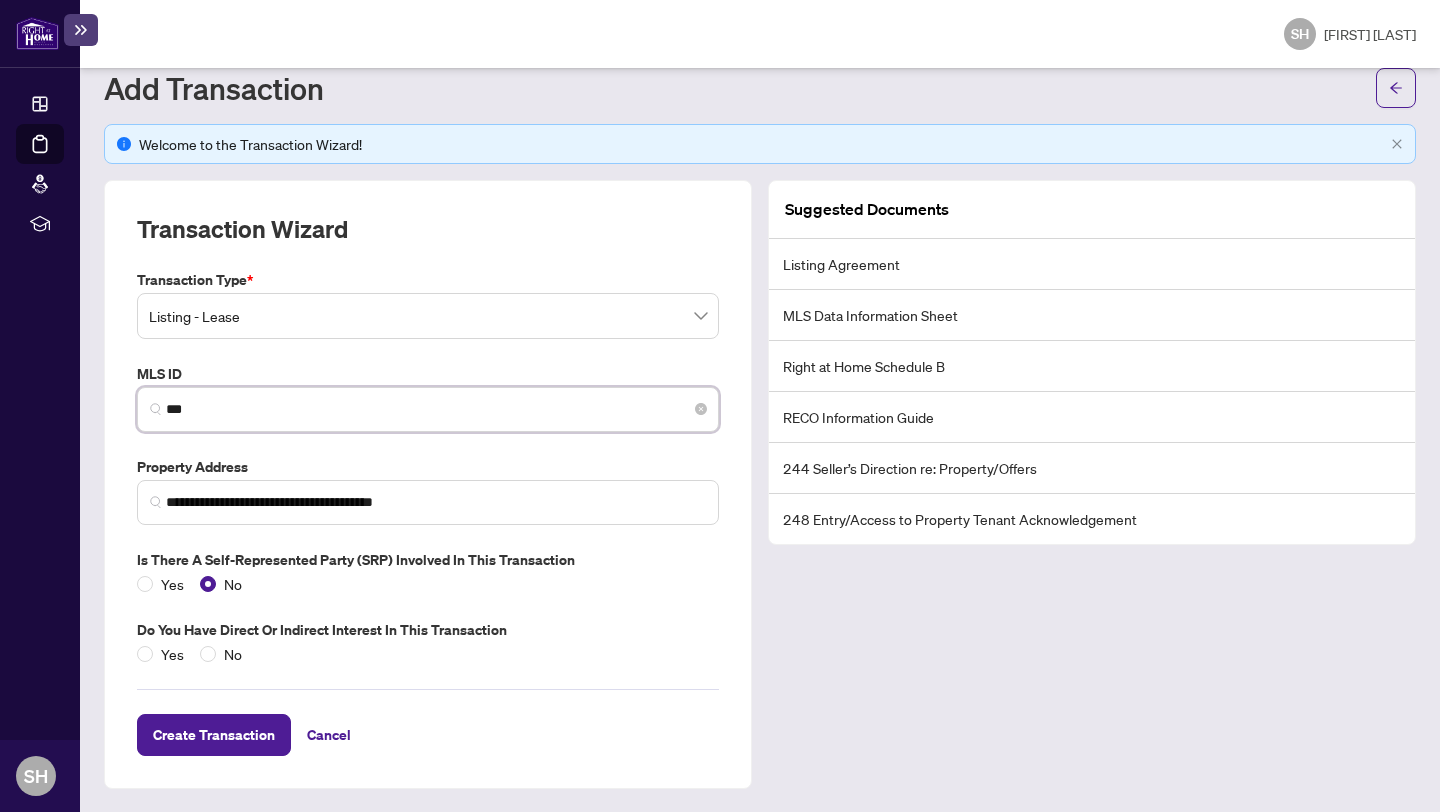 click on "***" at bounding box center (436, 409) 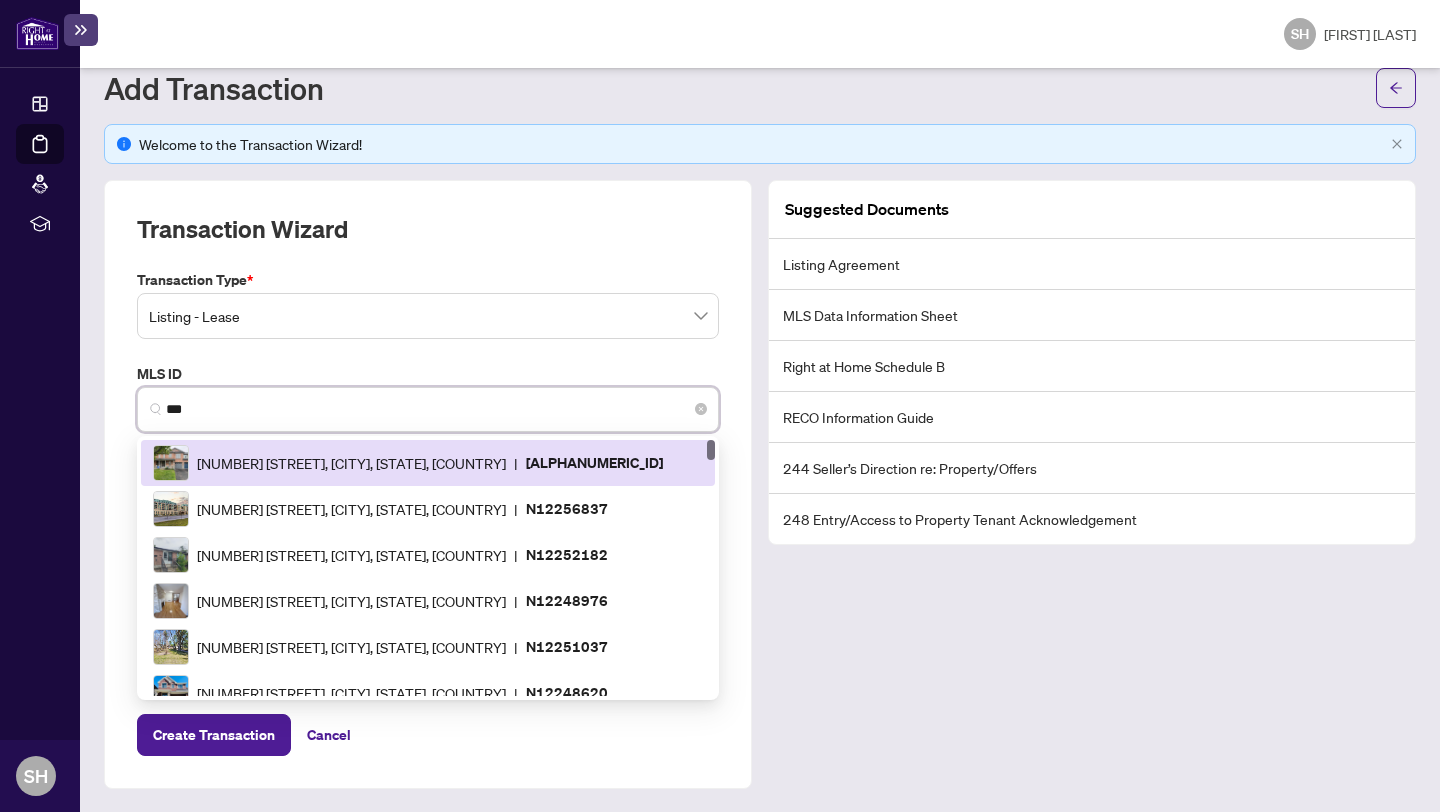 click on "***" at bounding box center [436, 409] 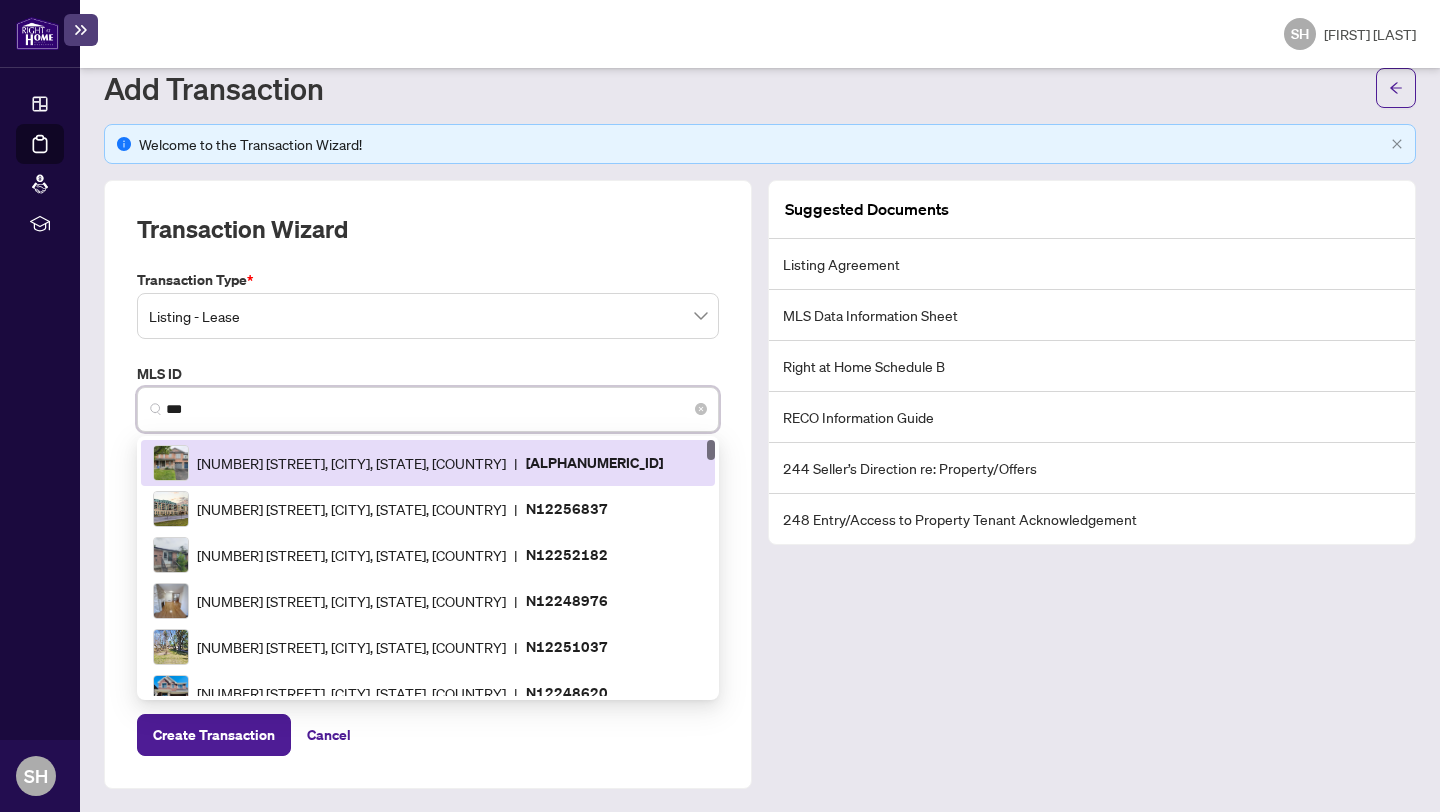 click on "***" at bounding box center [436, 409] 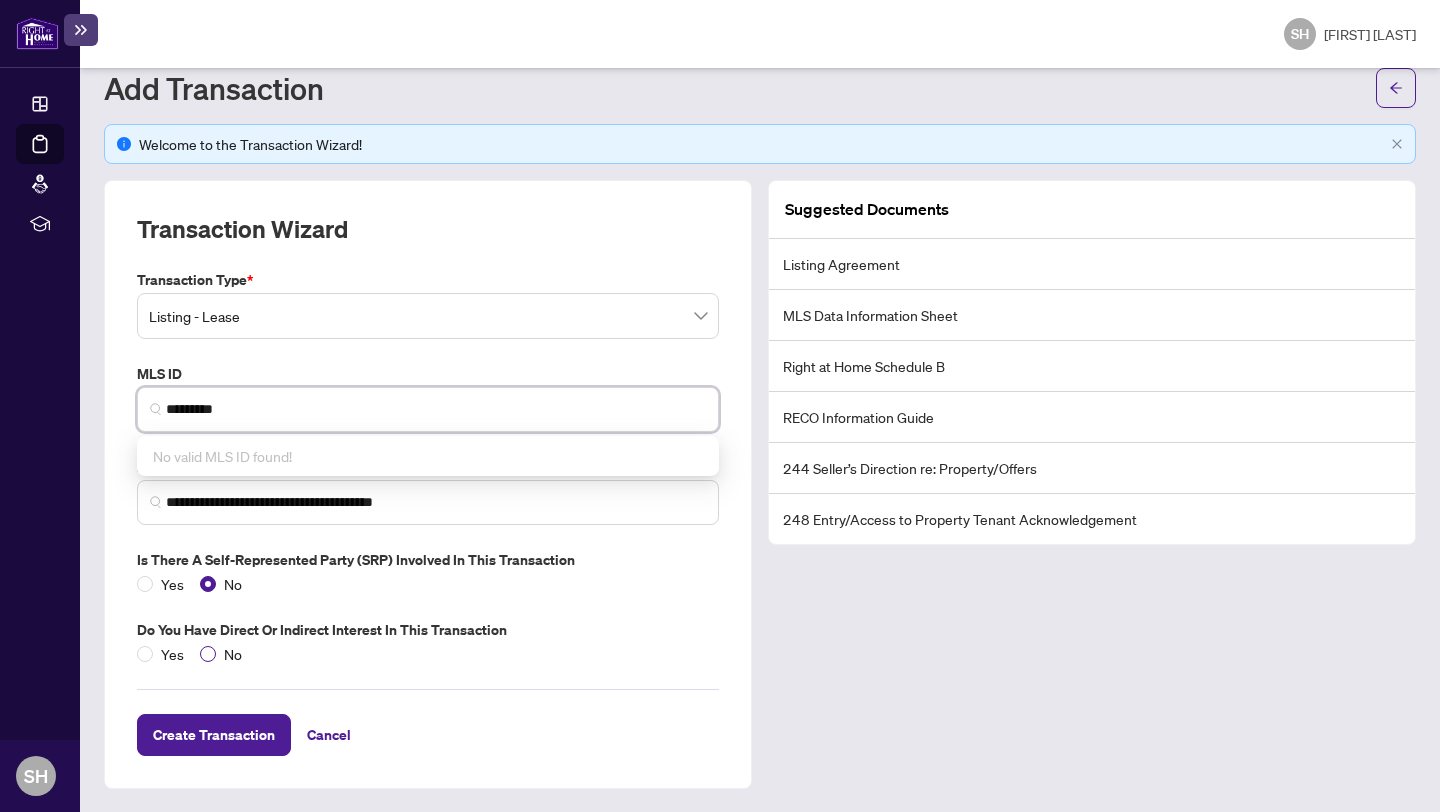 type on "*********" 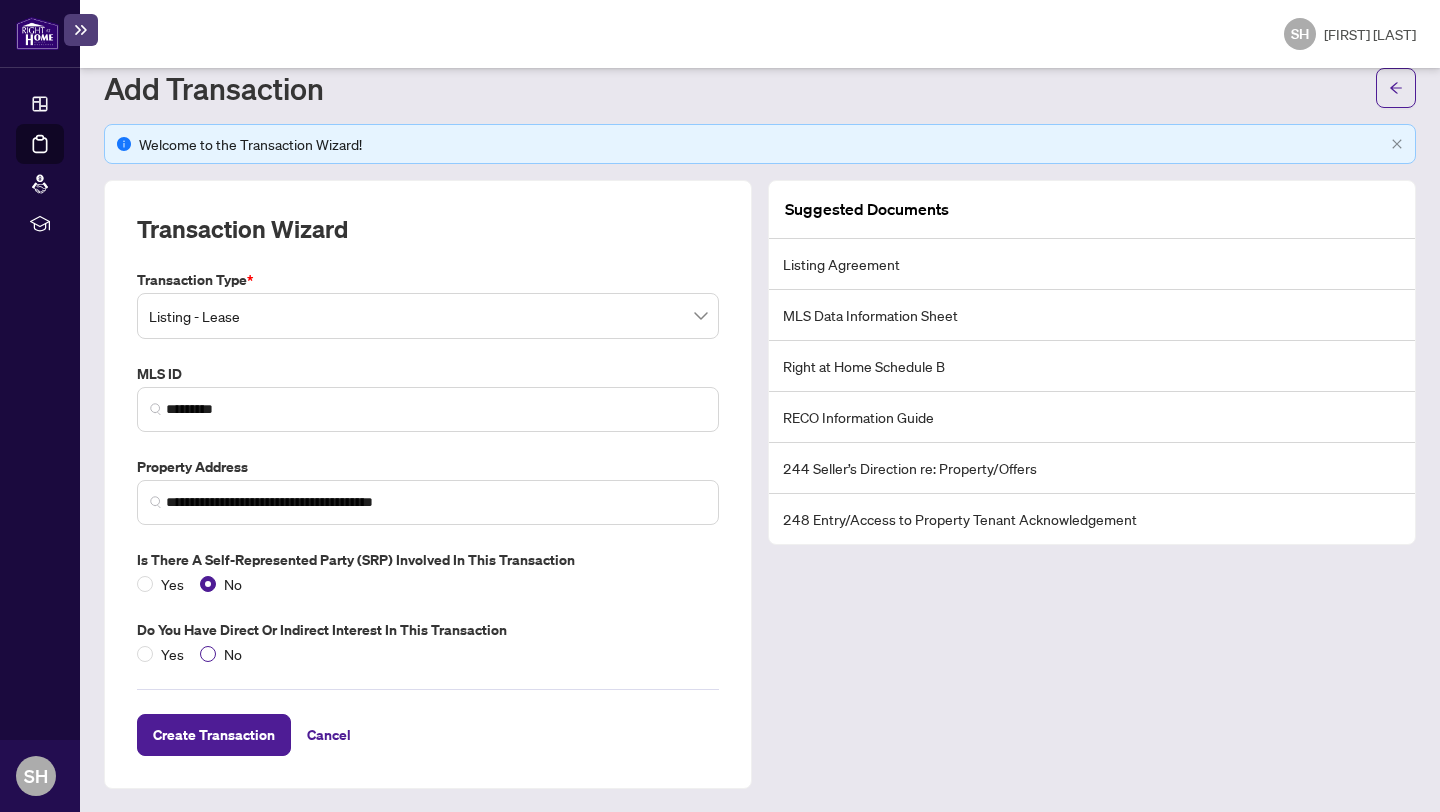 click on "No" at bounding box center (172, 654) 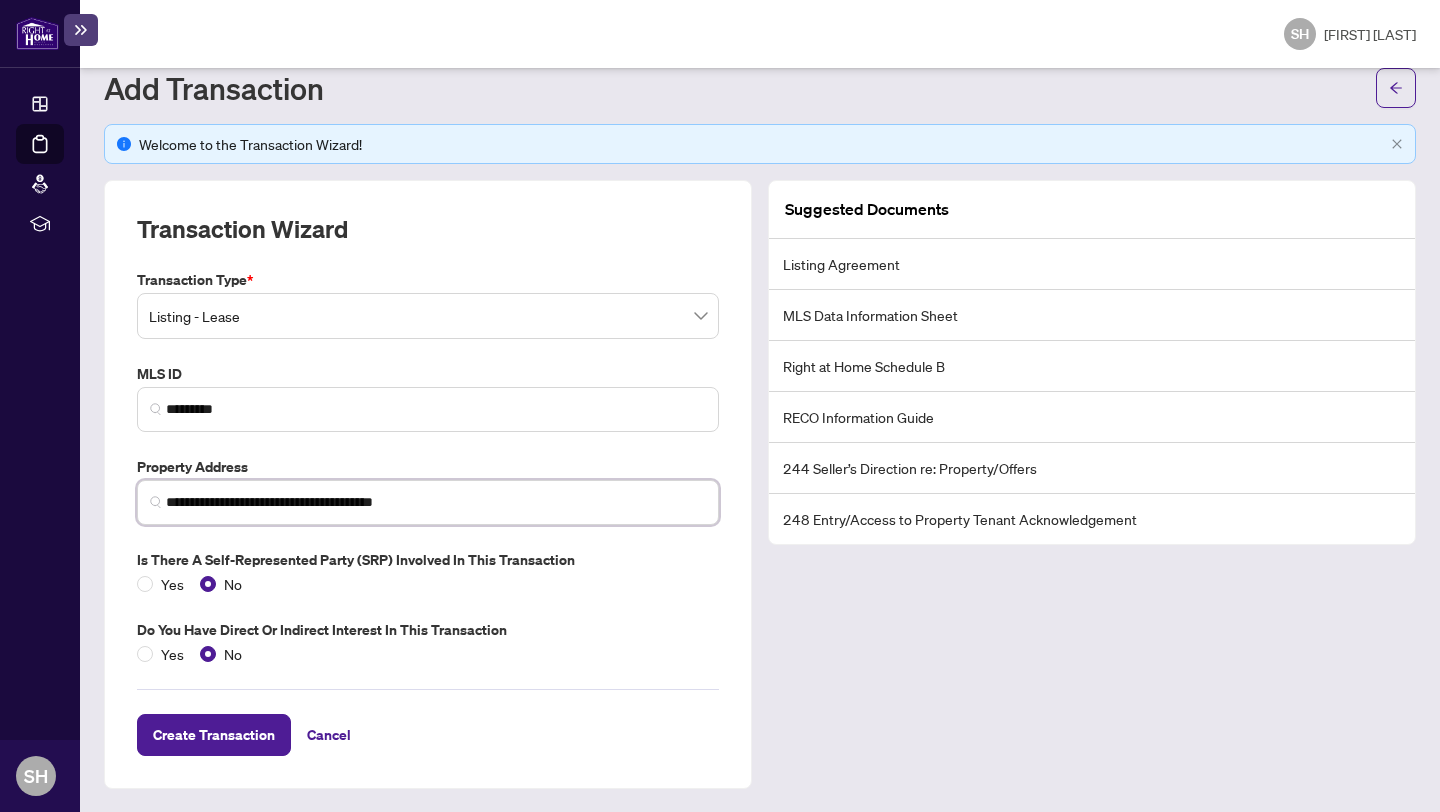click on "**********" at bounding box center [436, 502] 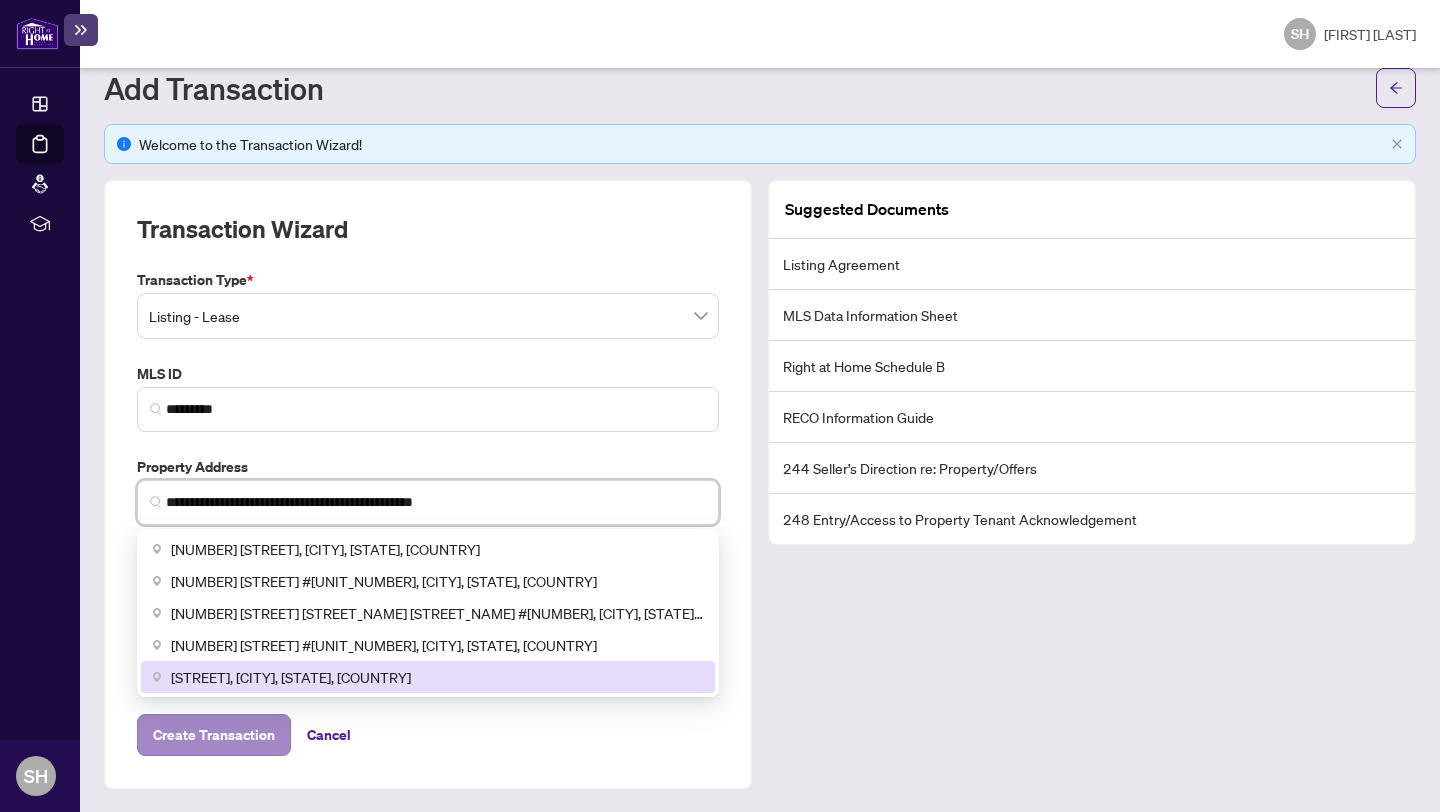 type on "**********" 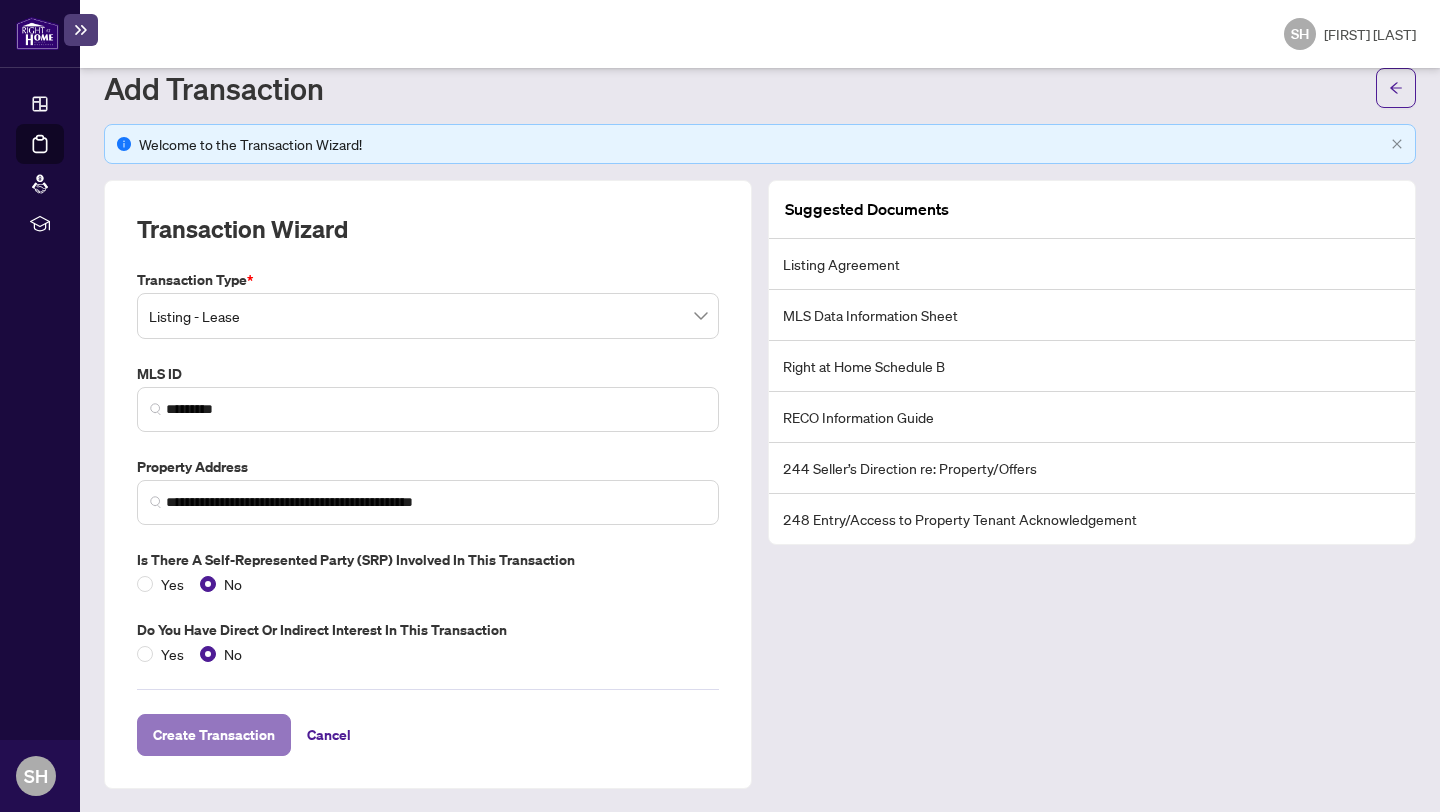 click on "Create Transaction" at bounding box center [214, 735] 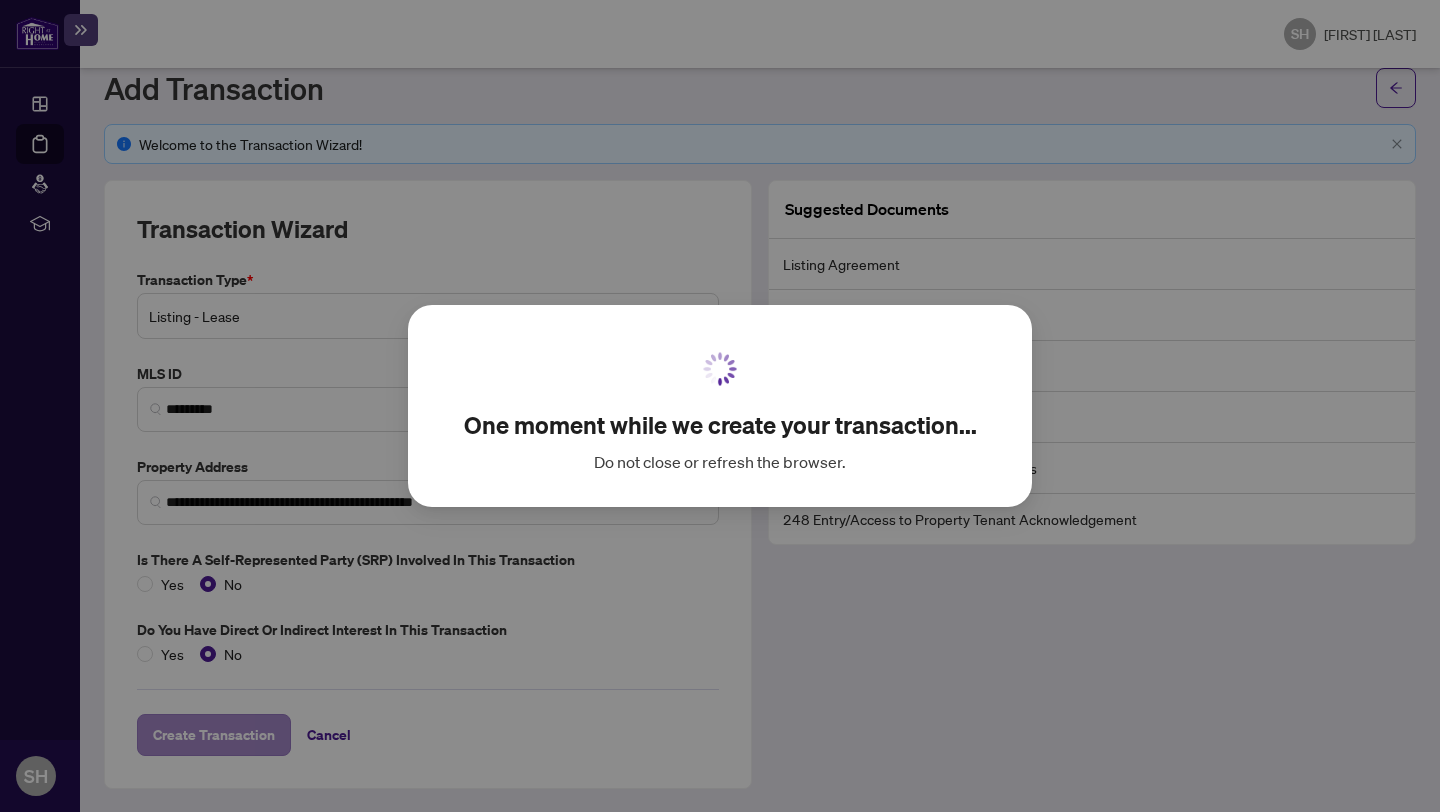 scroll, scrollTop: 0, scrollLeft: 0, axis: both 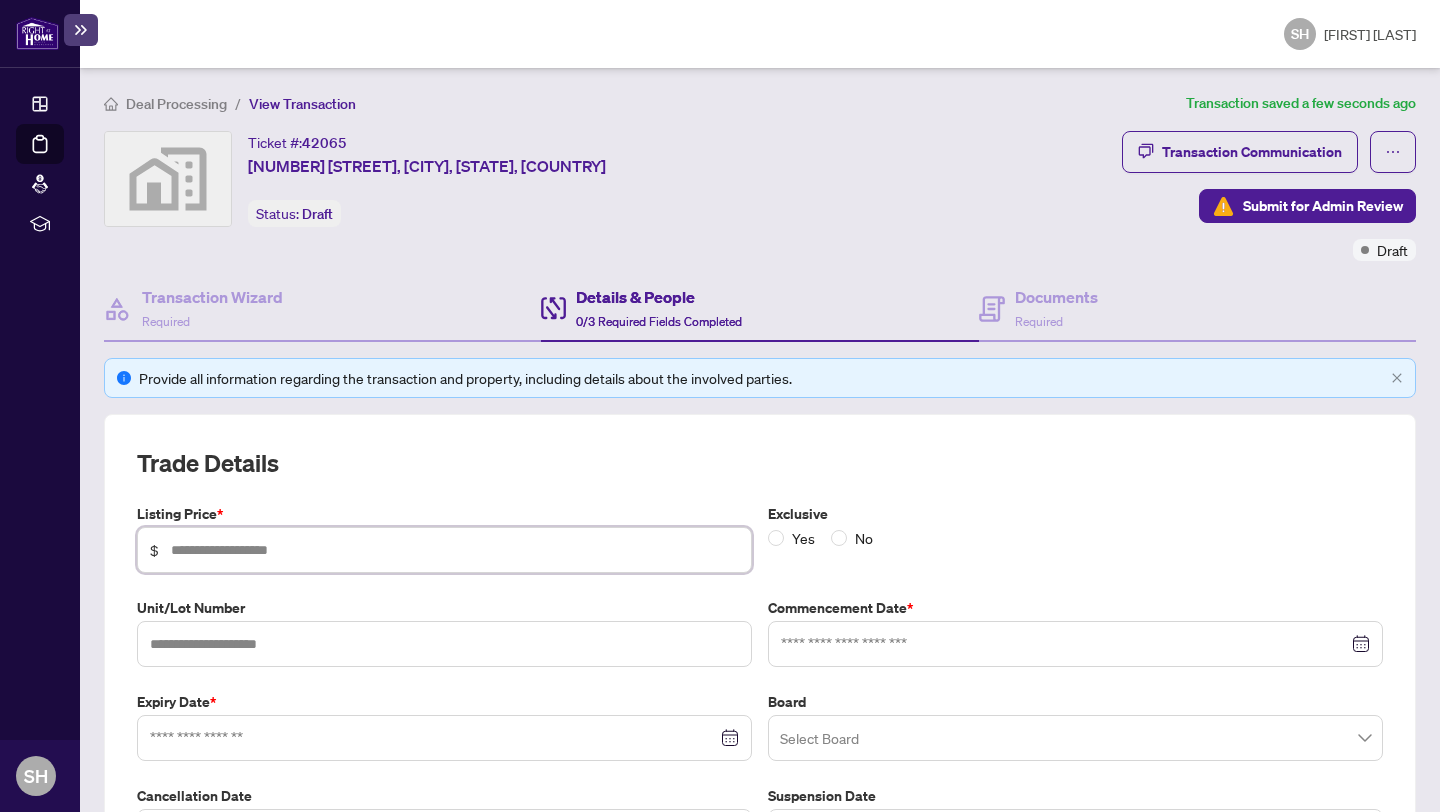 click at bounding box center (455, 550) 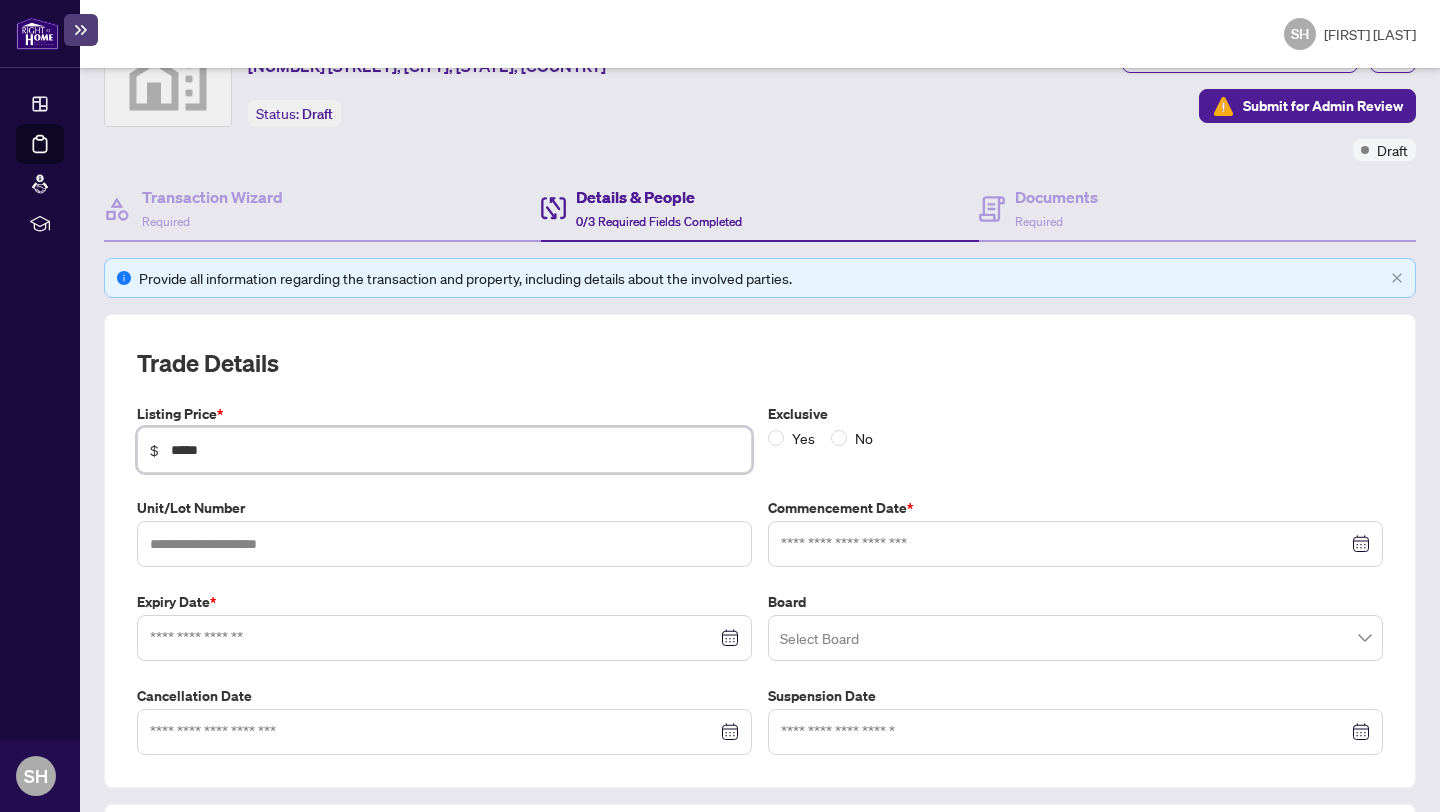 scroll, scrollTop: 114, scrollLeft: 0, axis: vertical 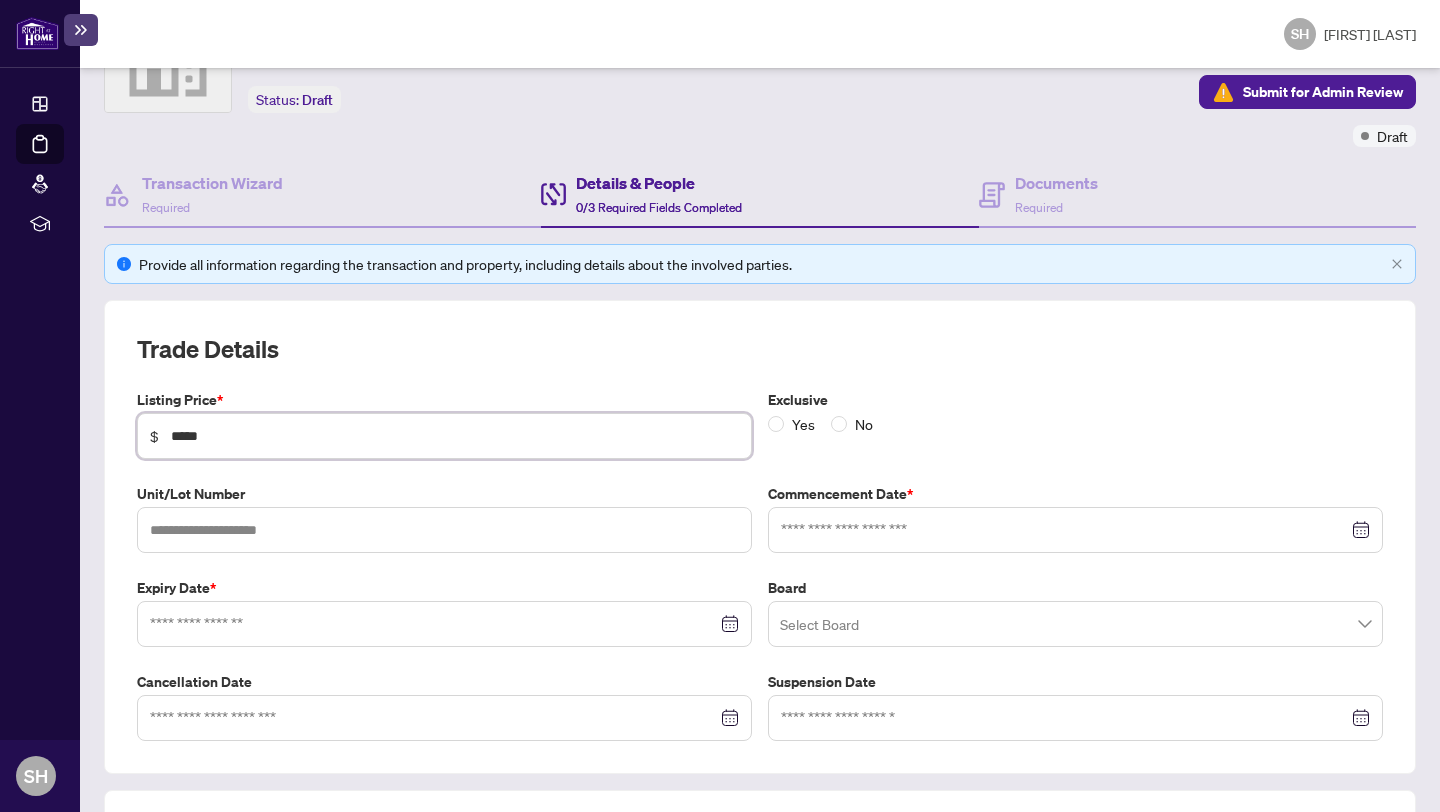 type on "*****" 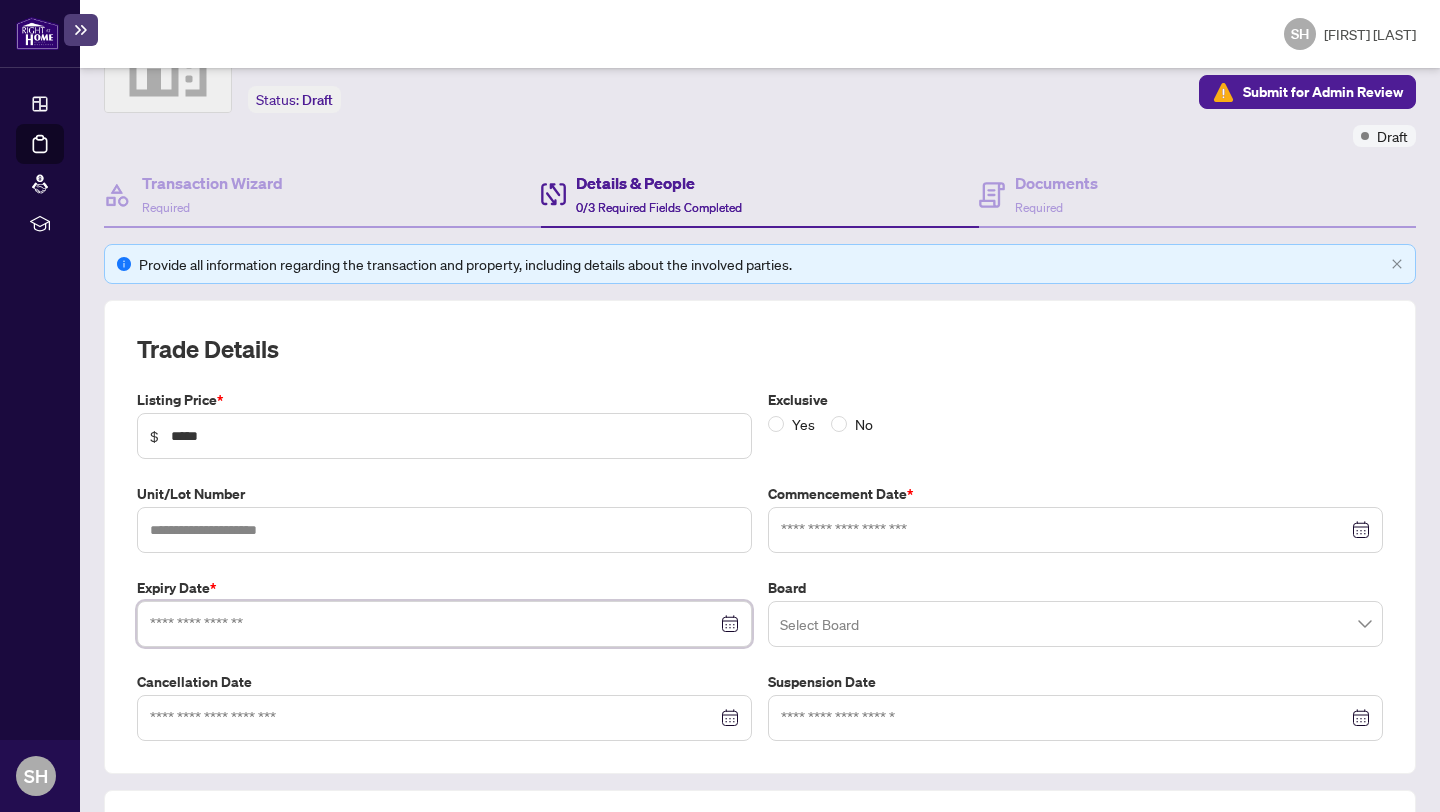 click at bounding box center (433, 624) 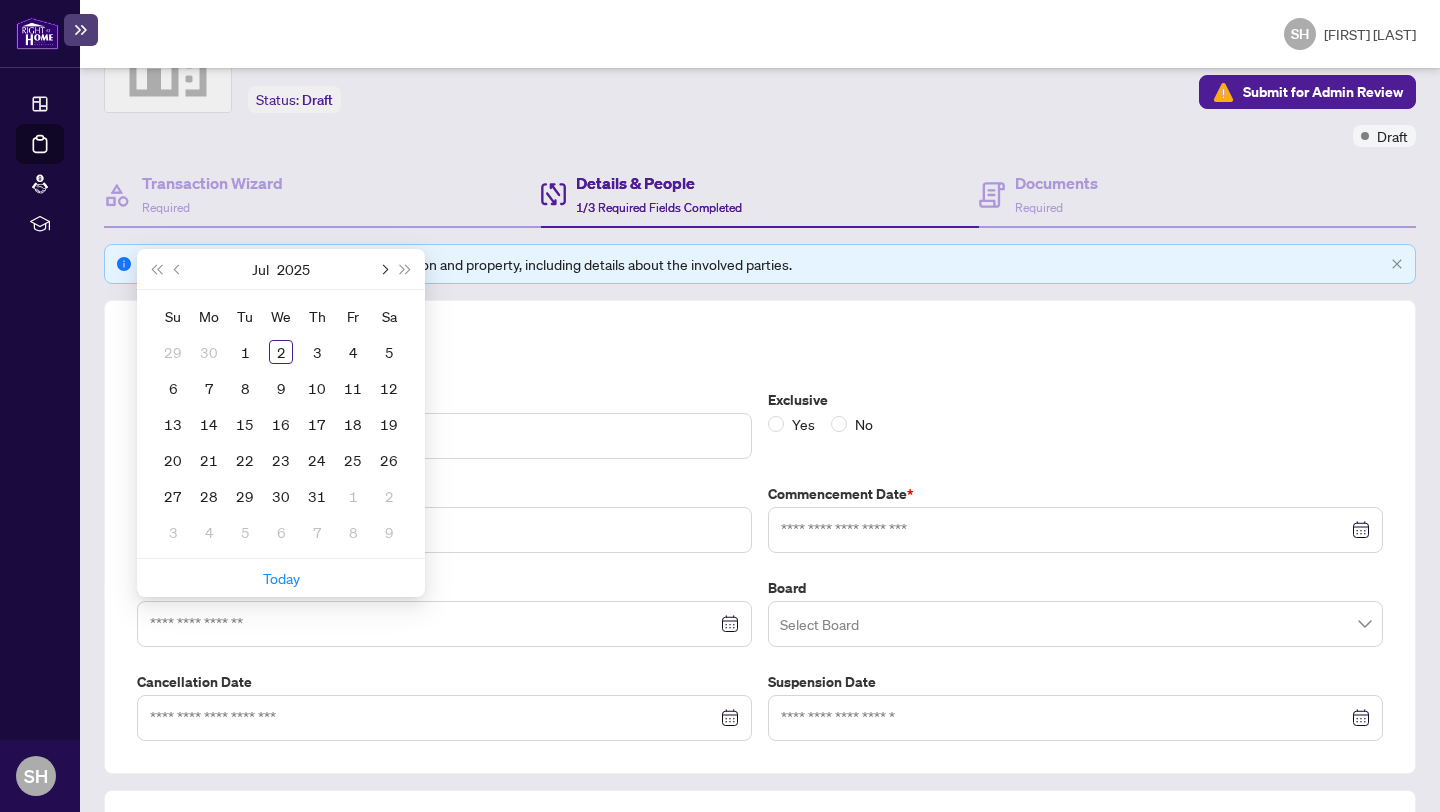 click at bounding box center [383, 269] 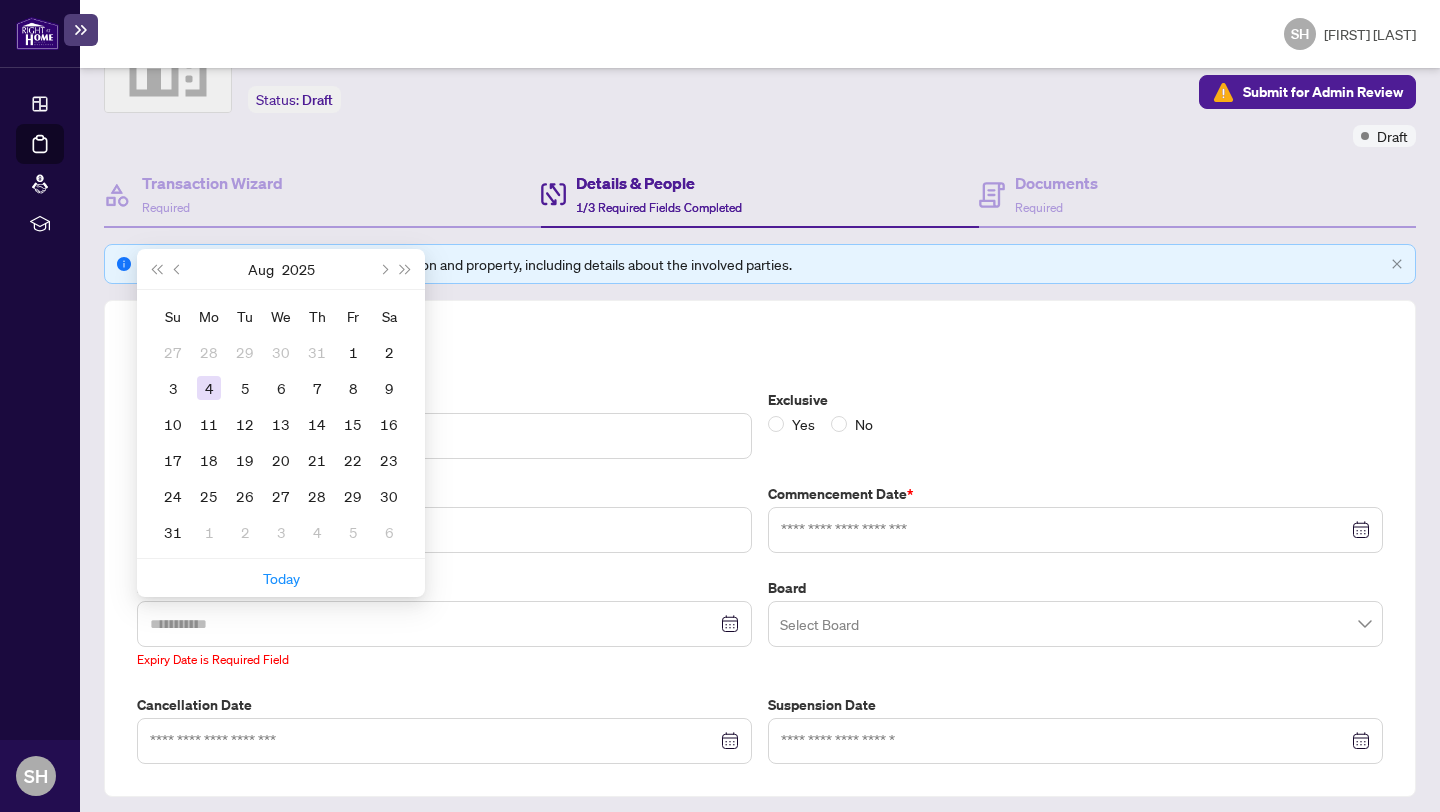click on "4" at bounding box center [209, 388] 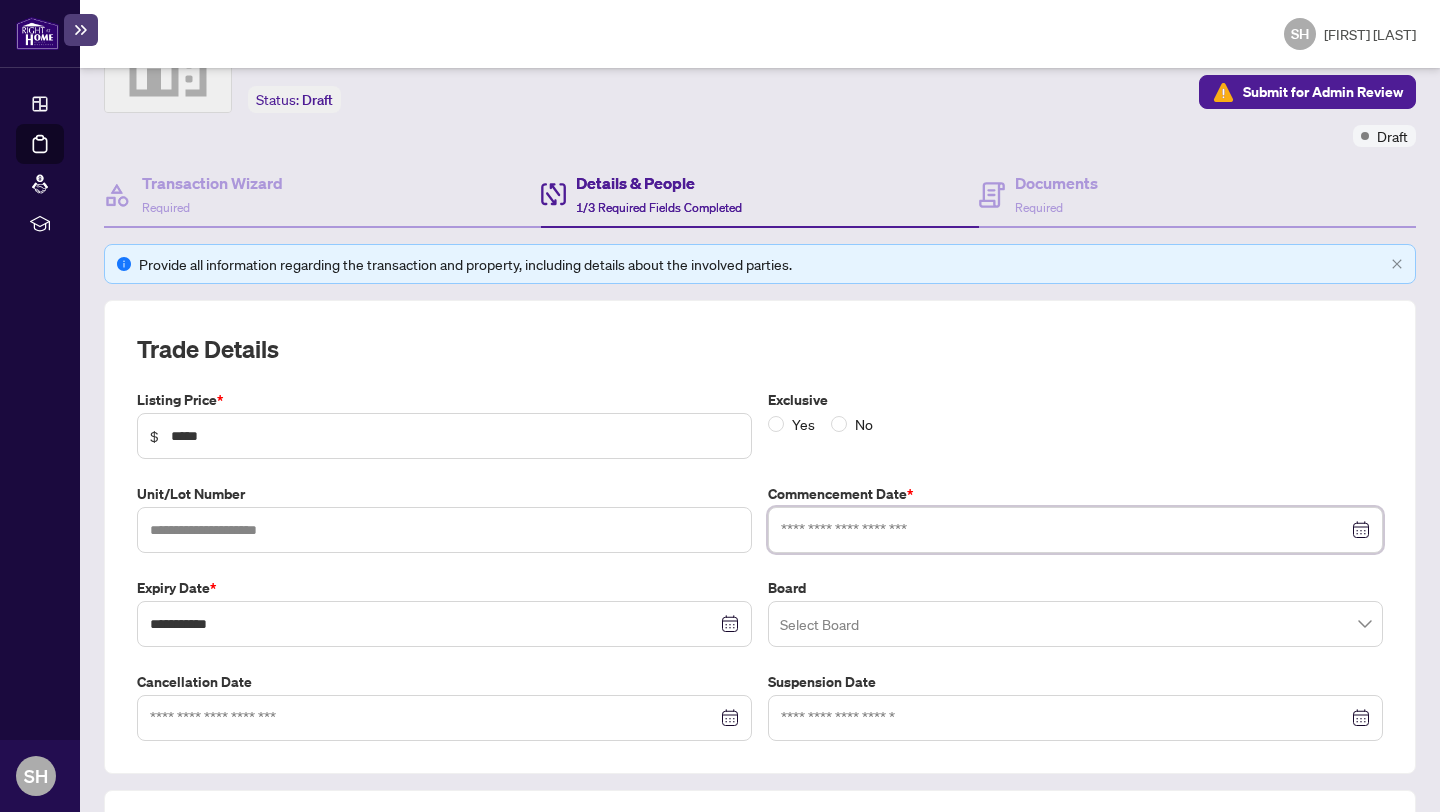 click at bounding box center [1064, 530] 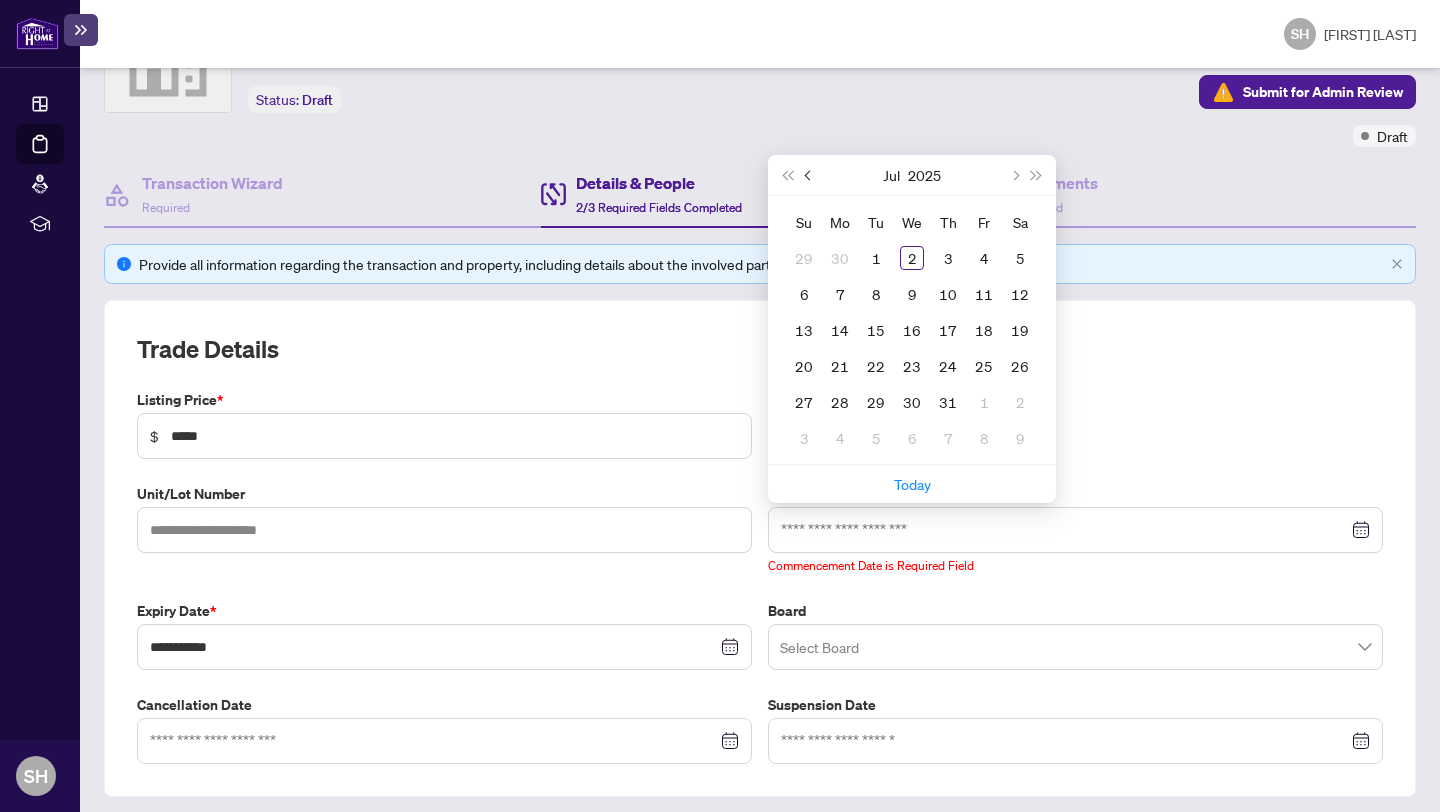 click at bounding box center (810, 175) 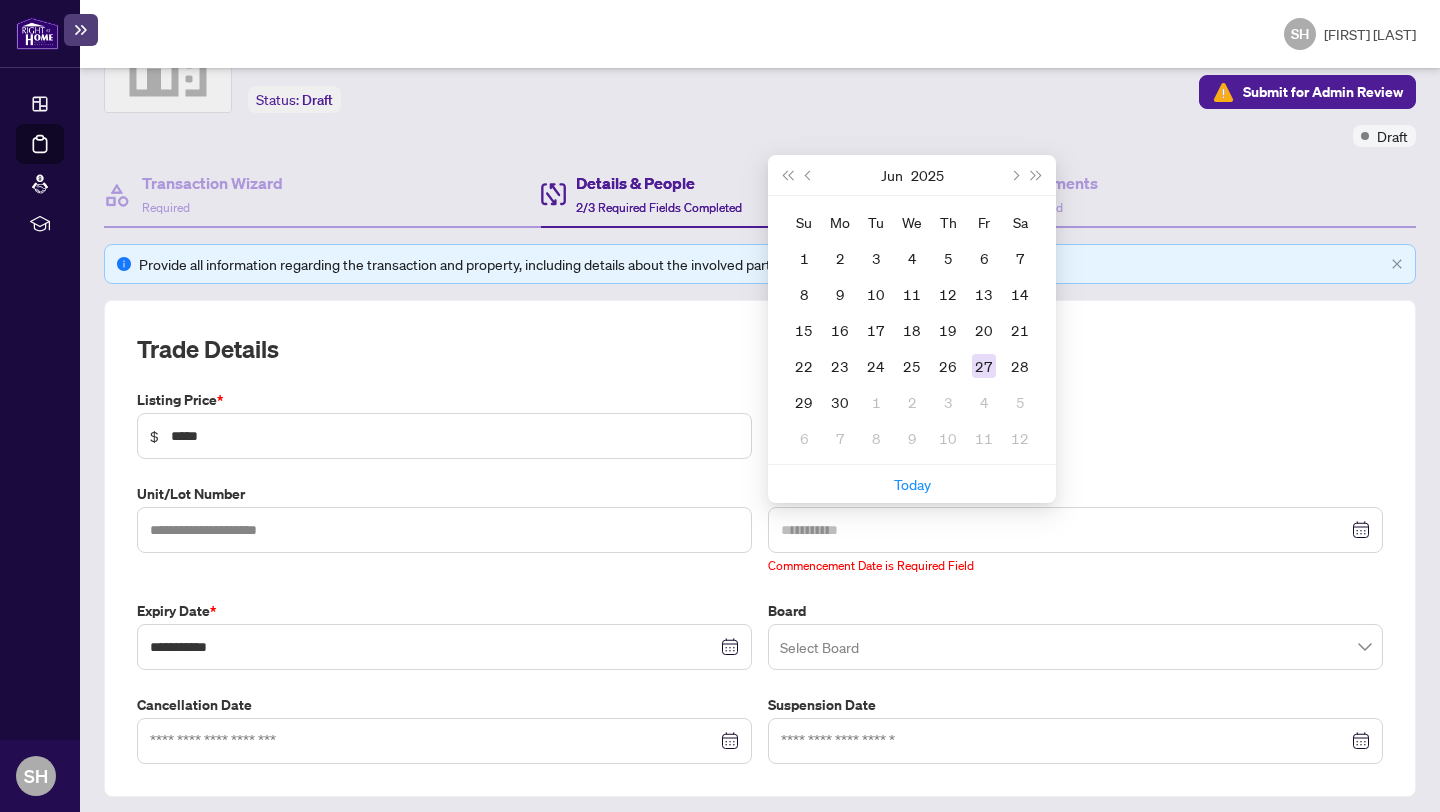 click on "27" at bounding box center [984, 366] 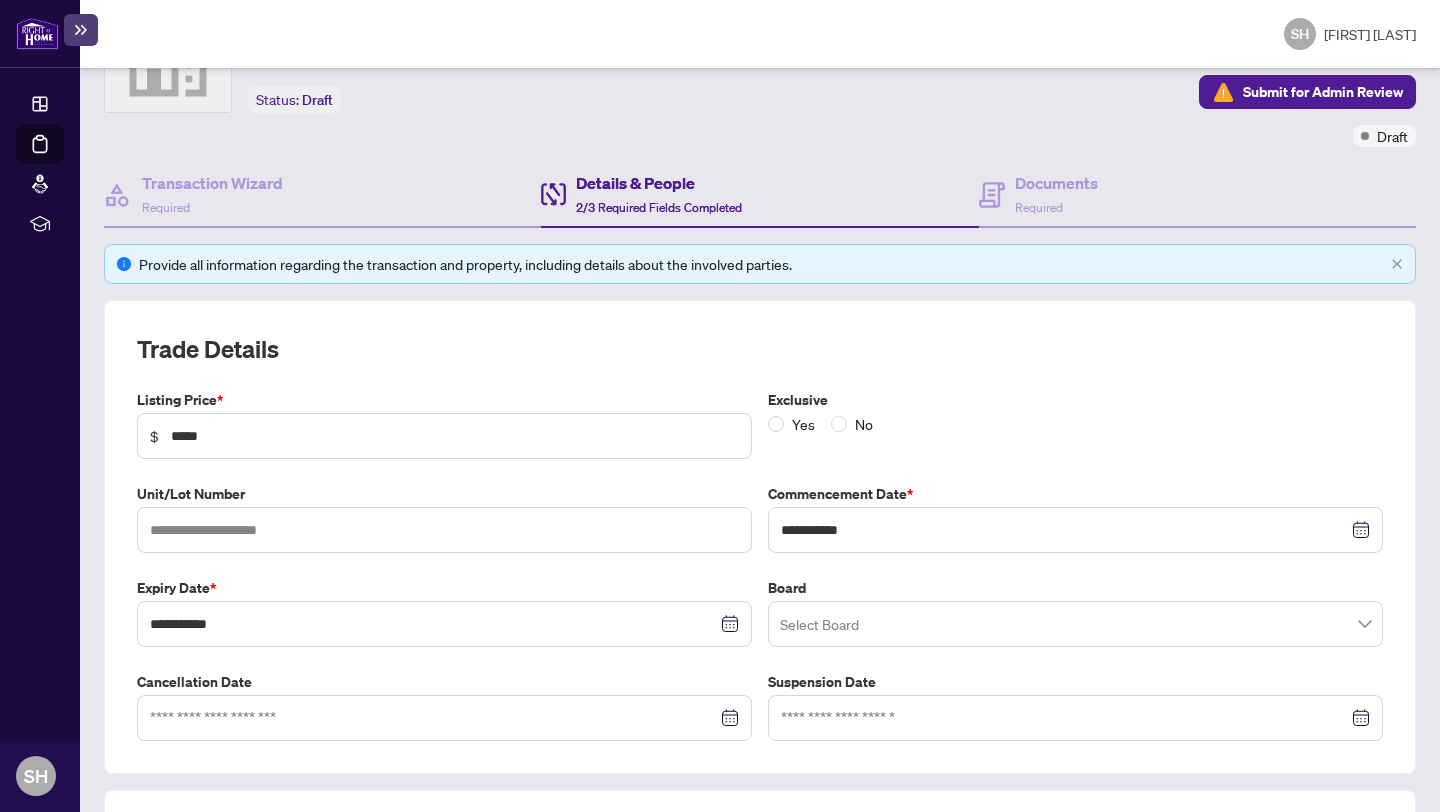 click at bounding box center (1075, 624) 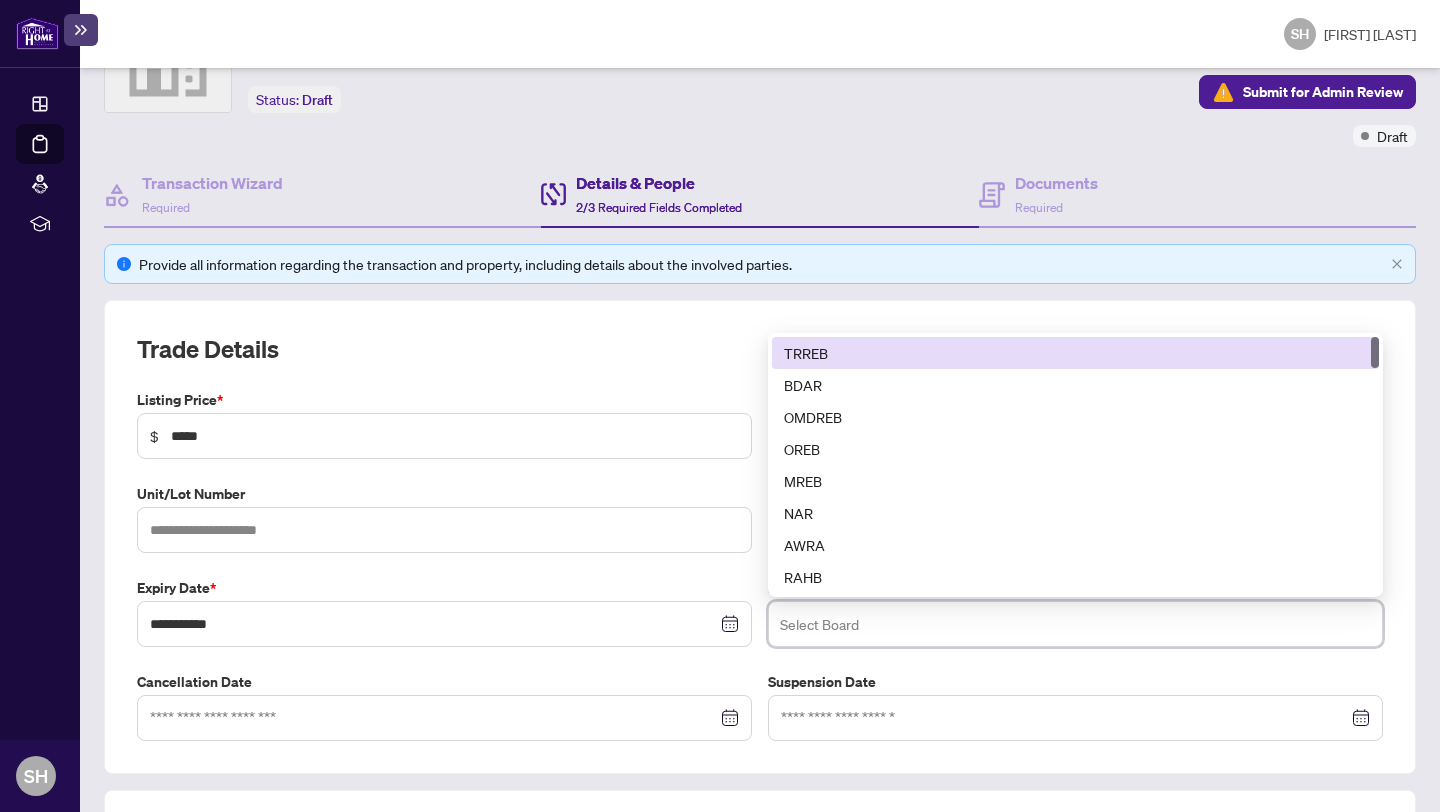 click on "TRREB" at bounding box center [1075, 353] 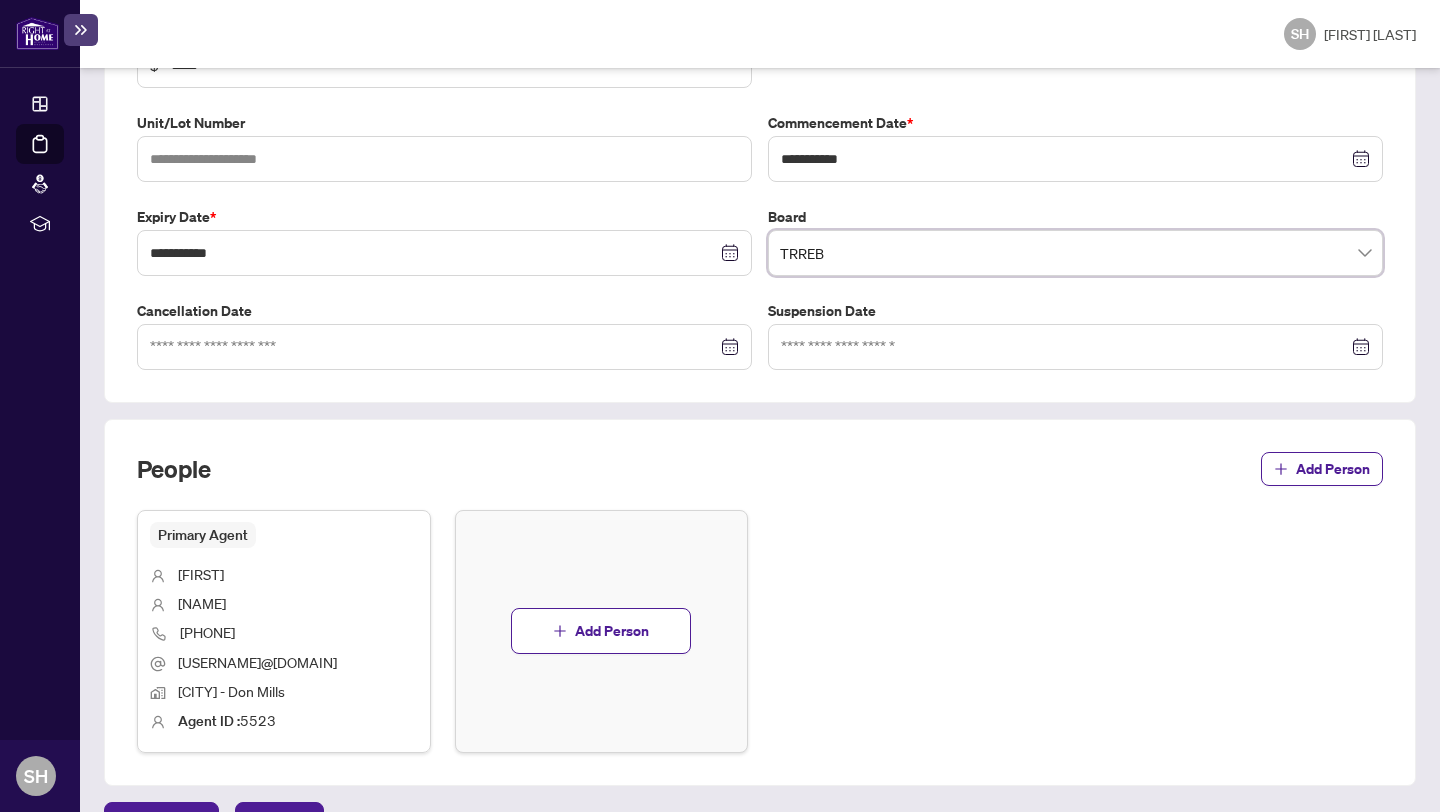 scroll, scrollTop: 538, scrollLeft: 0, axis: vertical 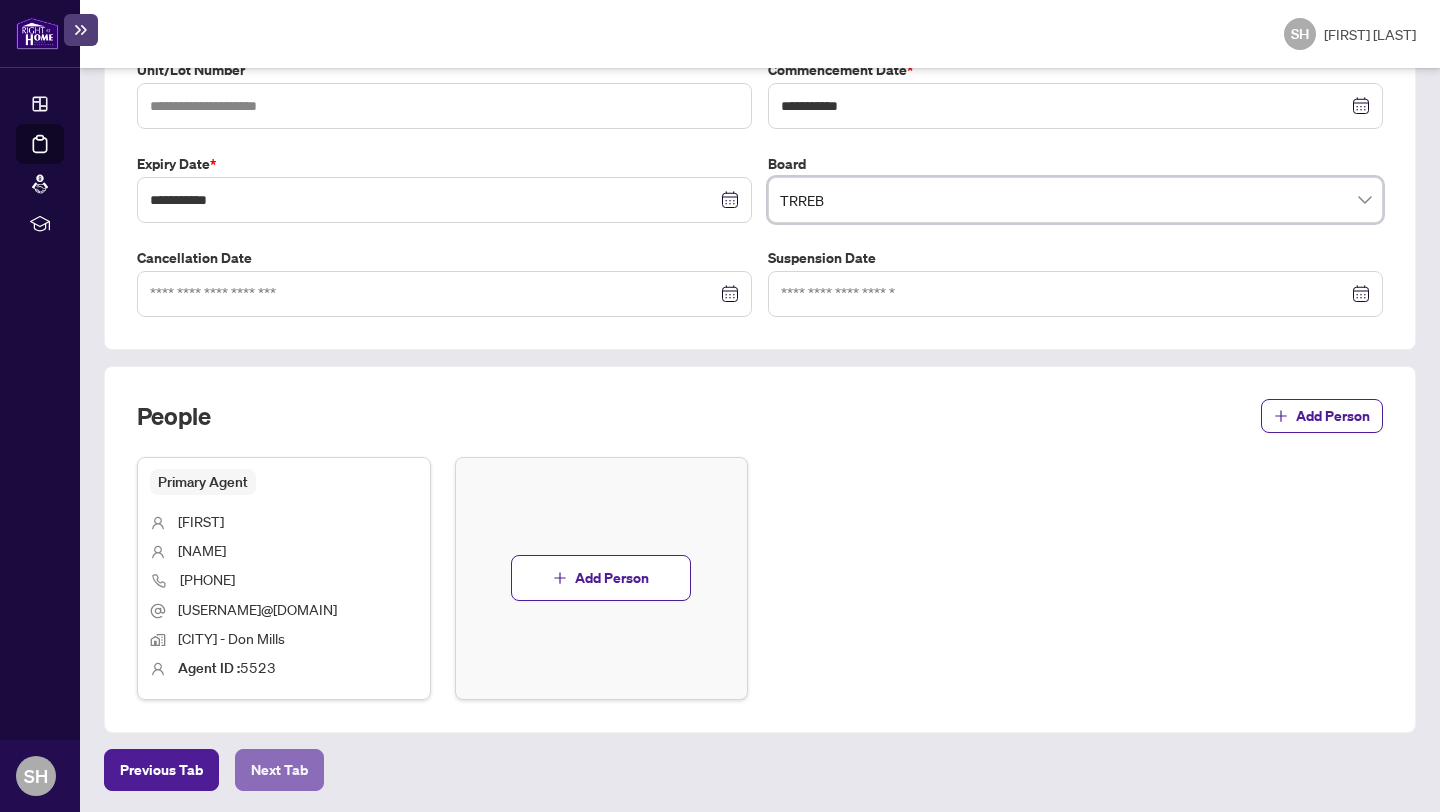 click on "Next Tab" at bounding box center (161, 770) 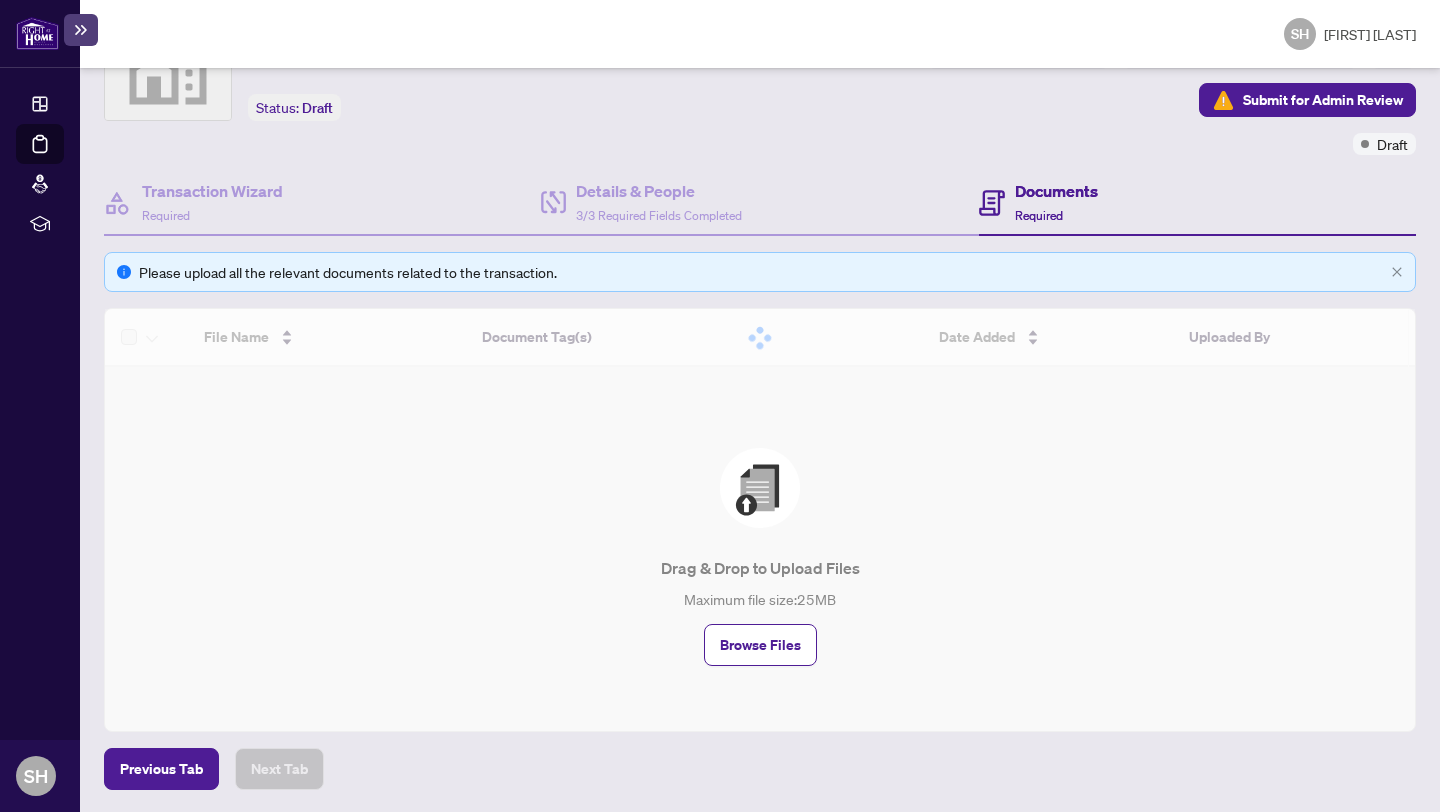 scroll, scrollTop: 32, scrollLeft: 0, axis: vertical 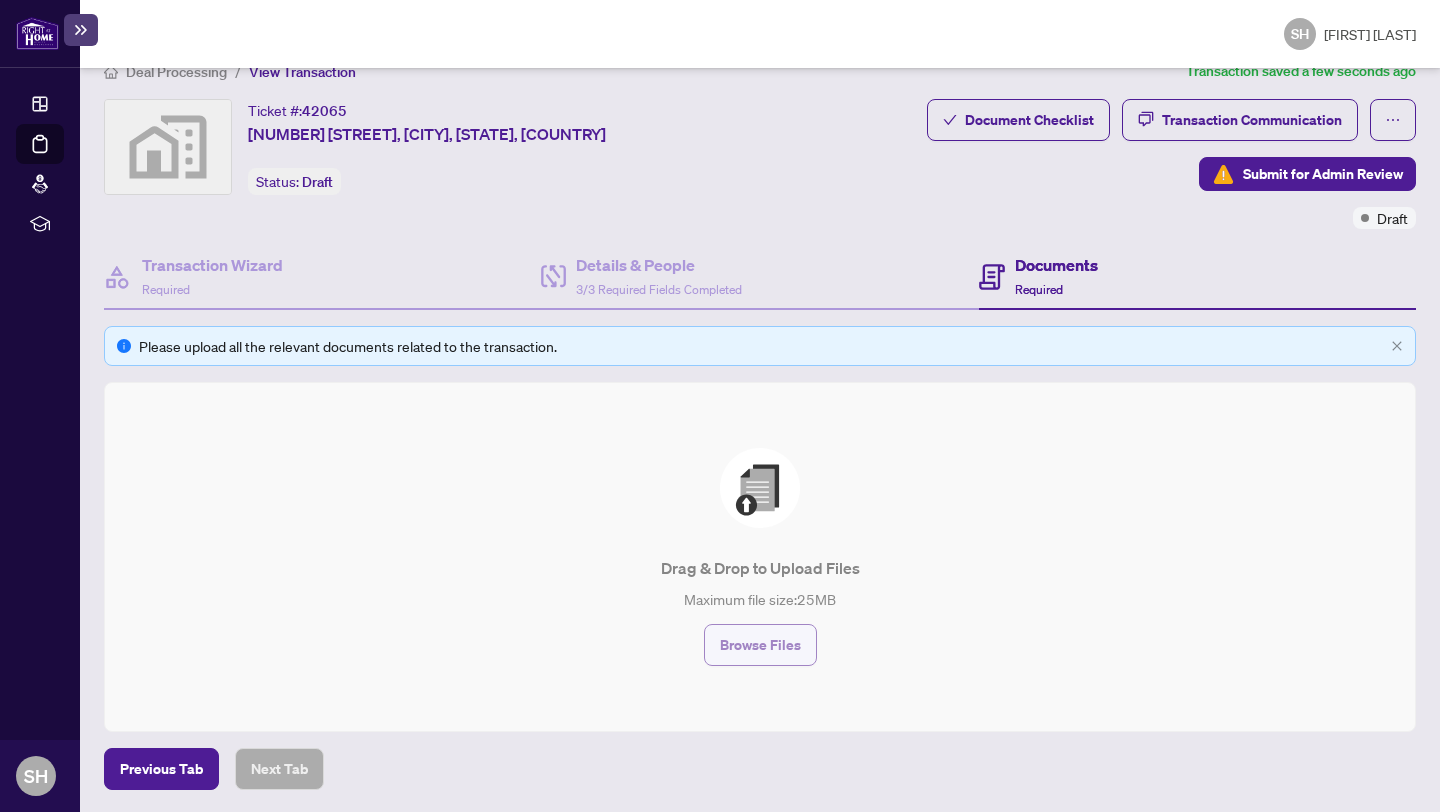 click on "Browse Files" at bounding box center [760, 645] 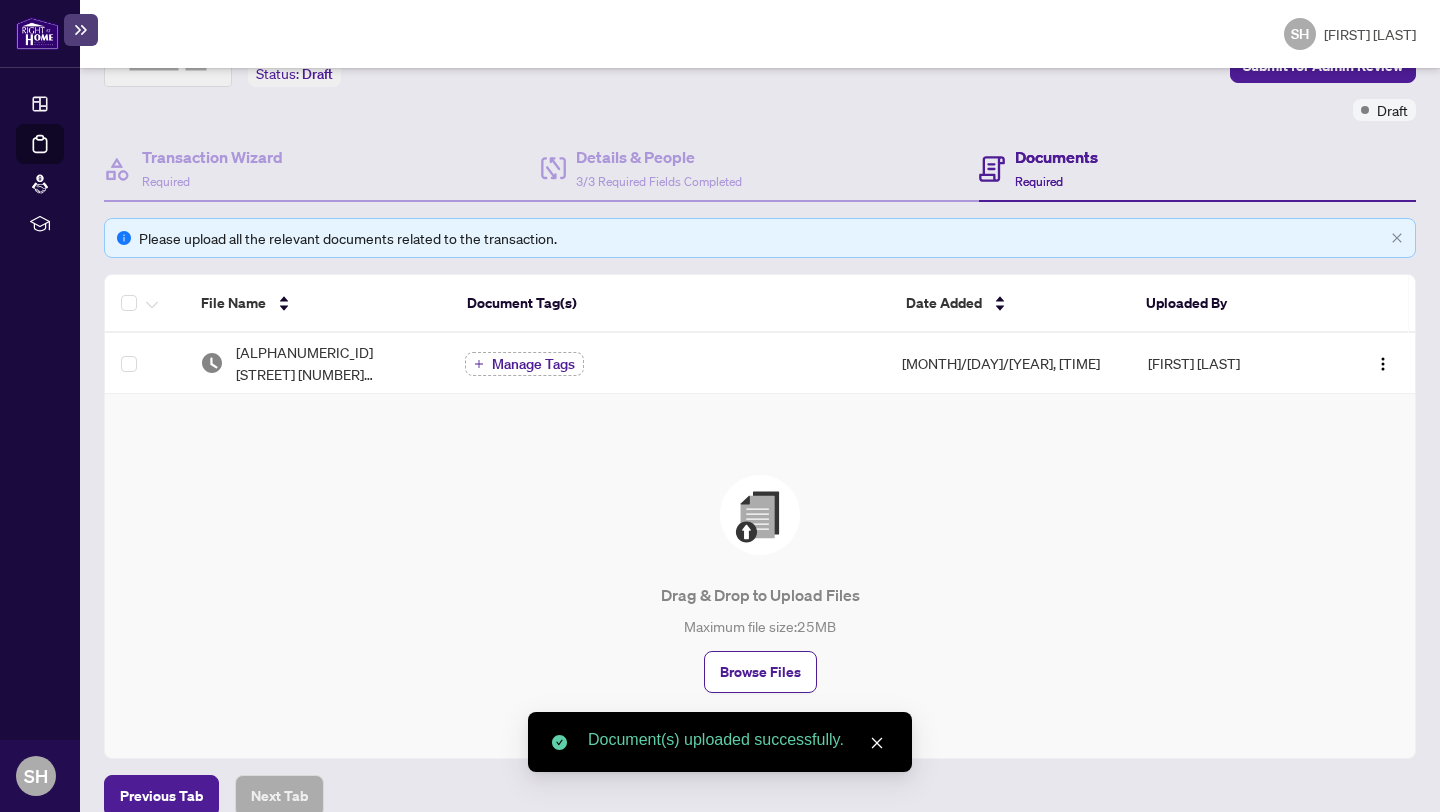 scroll, scrollTop: 167, scrollLeft: 0, axis: vertical 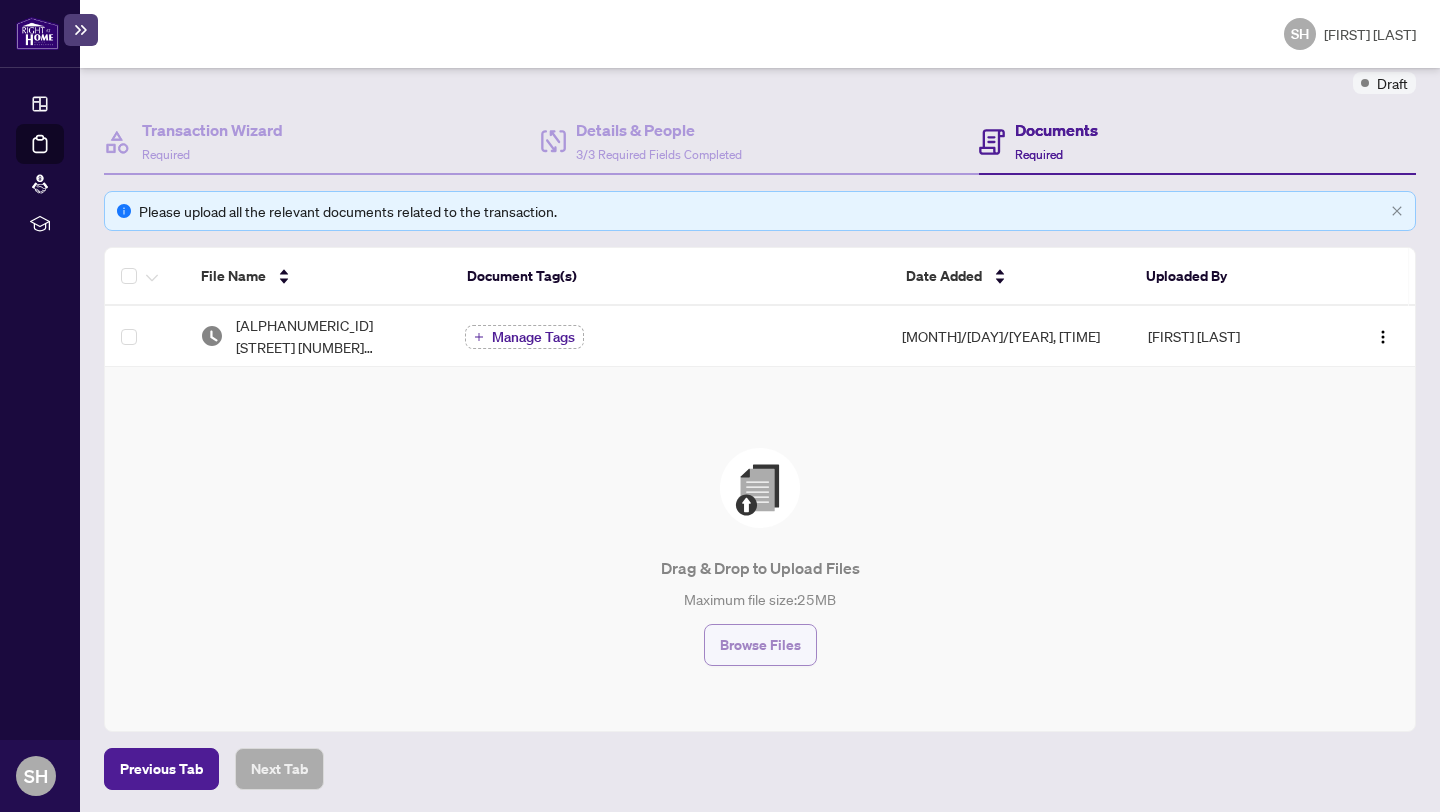 click on "Browse Files" at bounding box center (760, 645) 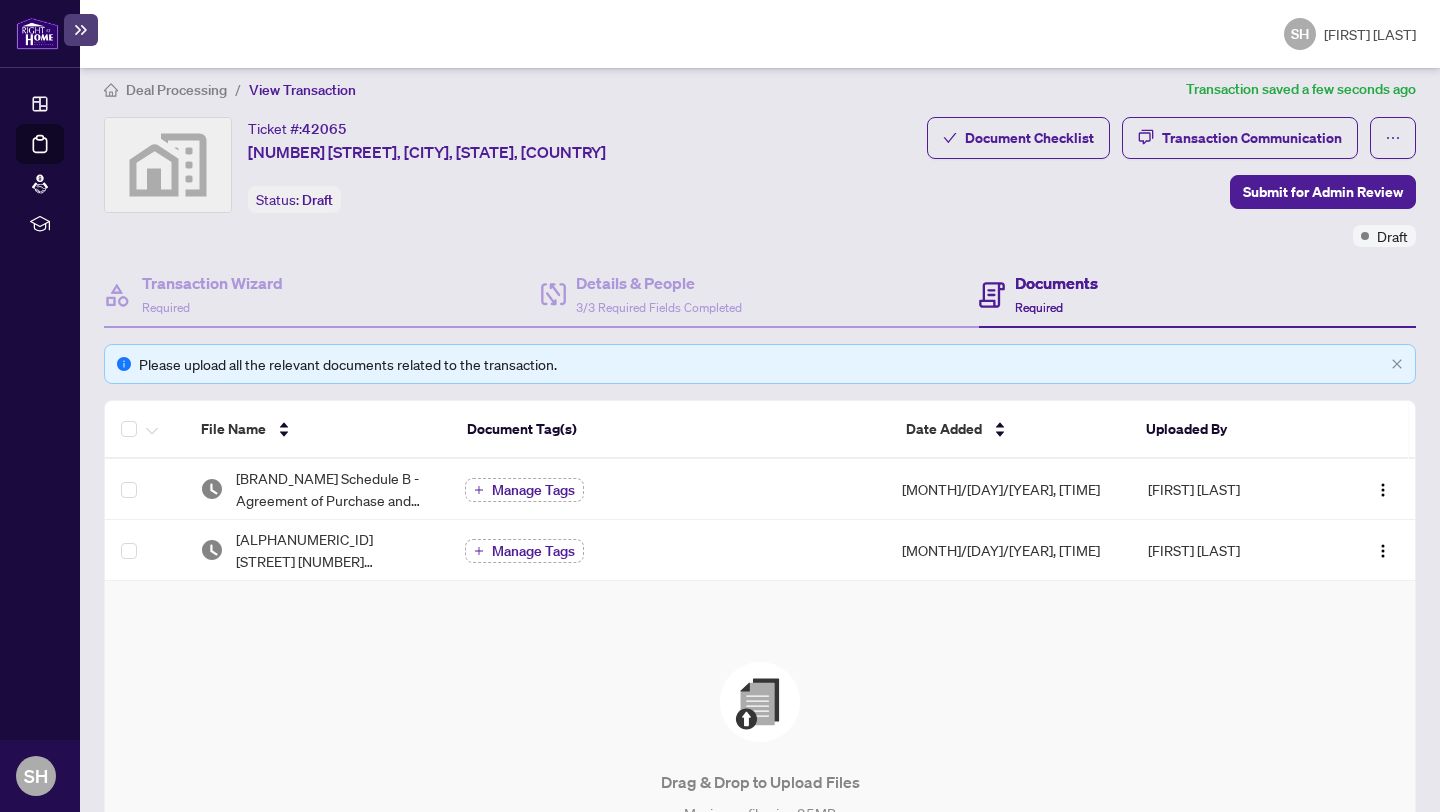 scroll, scrollTop: 228, scrollLeft: 0, axis: vertical 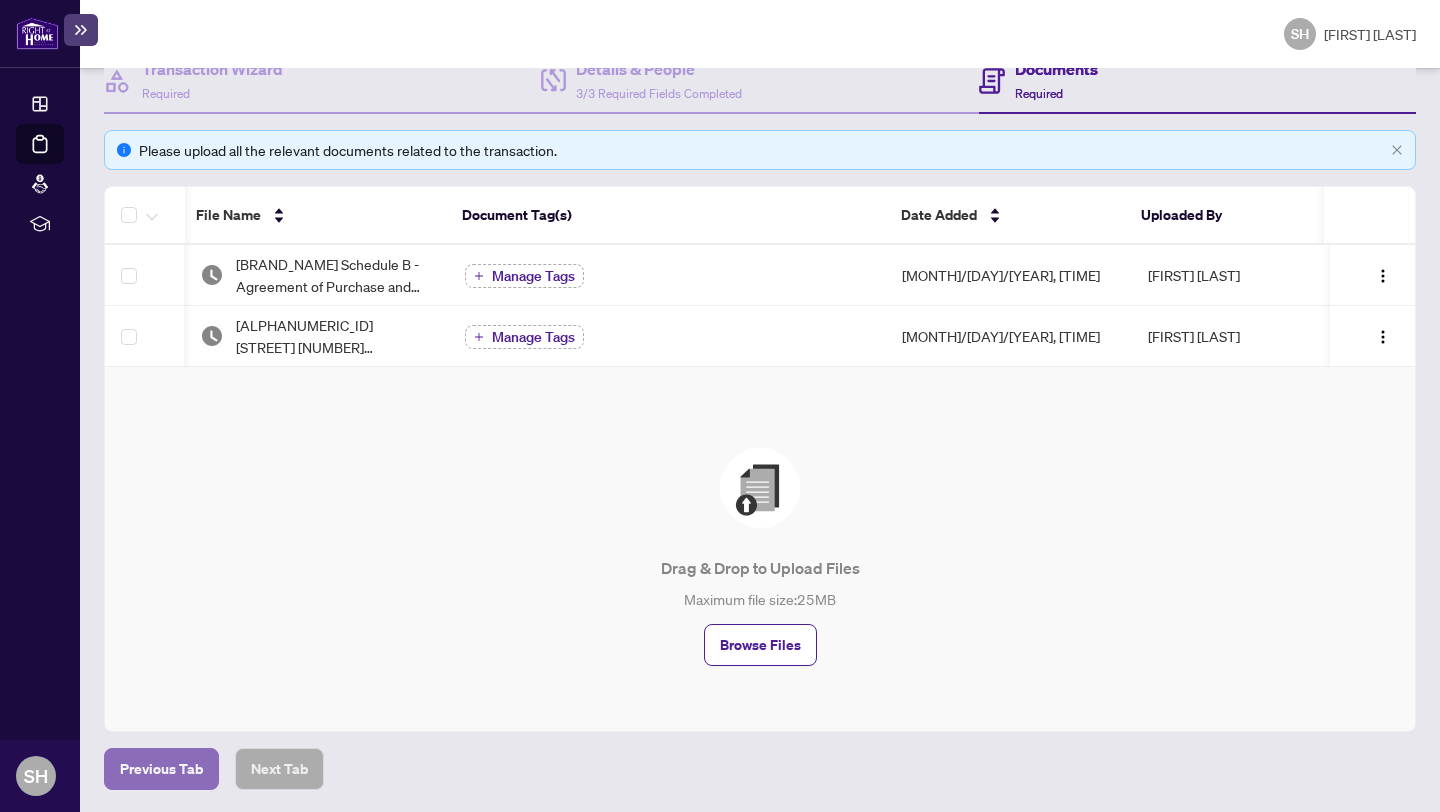 click on "Previous Tab" at bounding box center (161, 769) 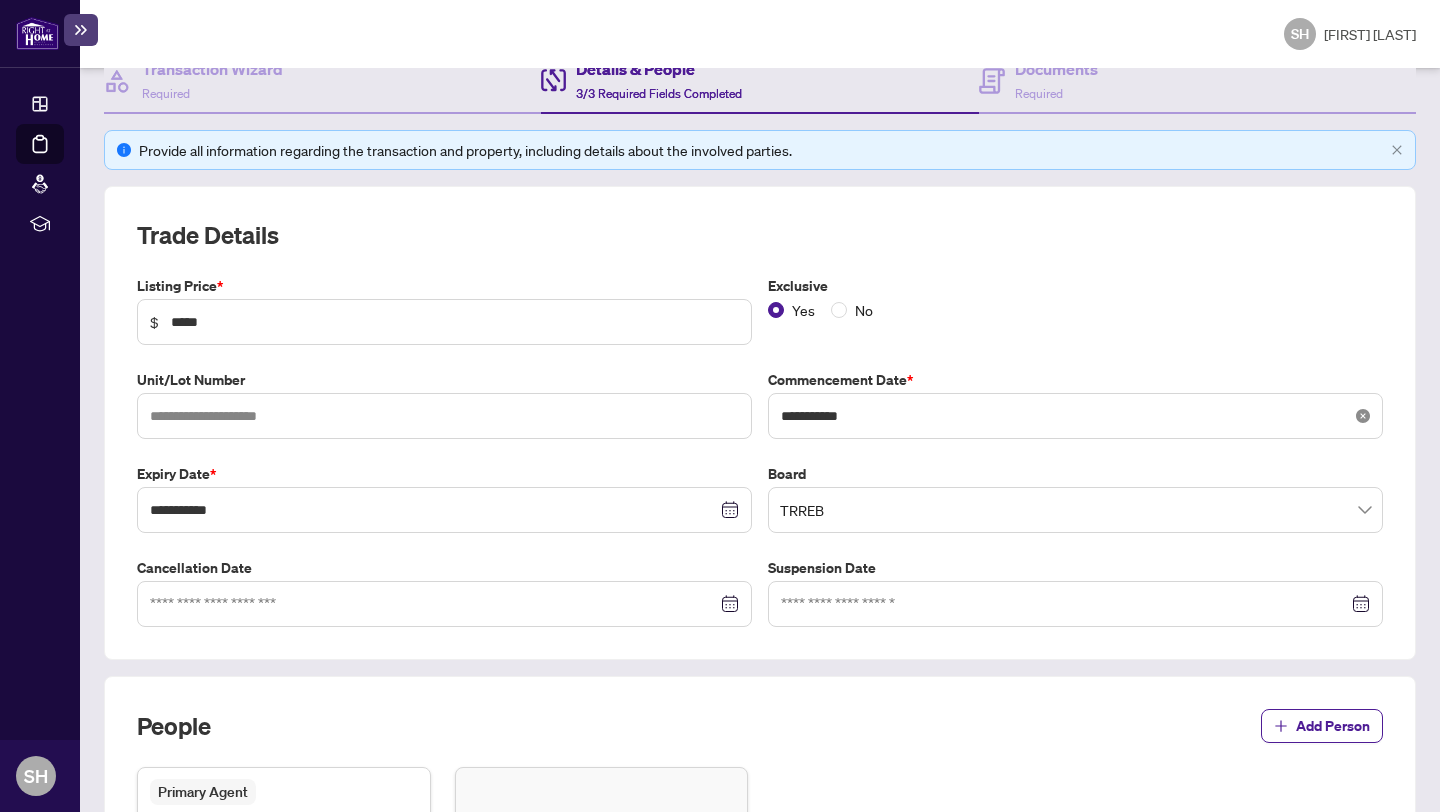 click at bounding box center (1363, 416) 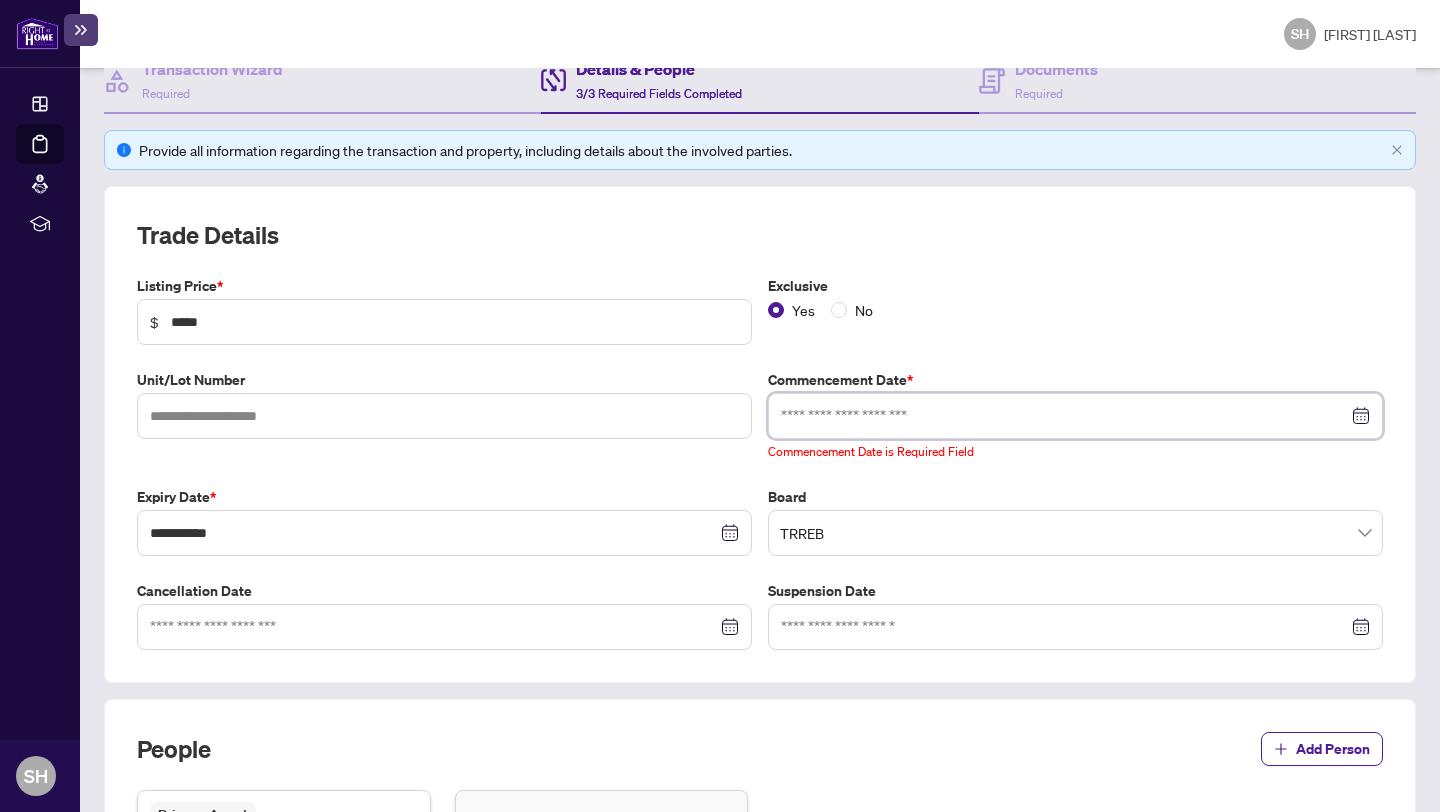 click at bounding box center [1064, 416] 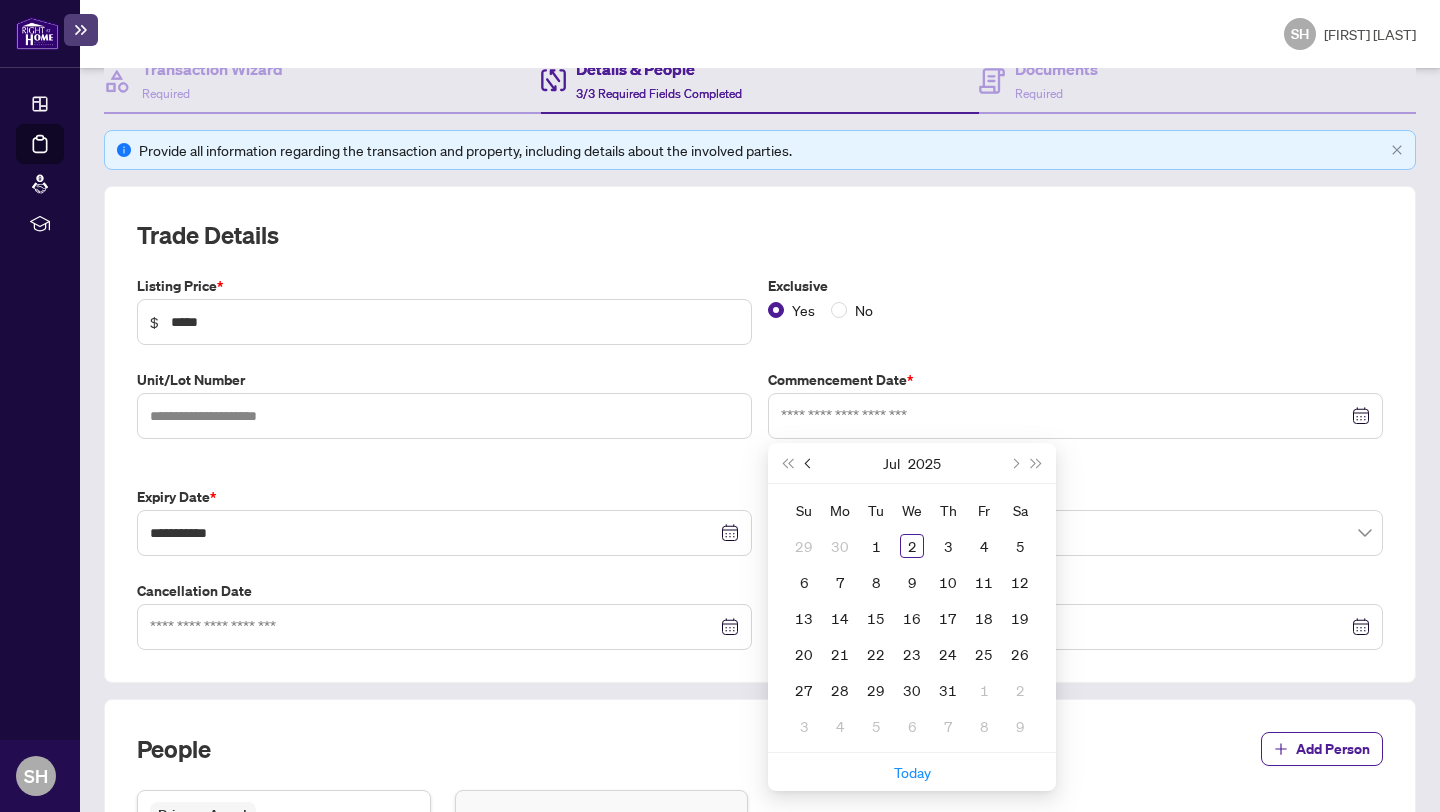 click at bounding box center (809, 463) 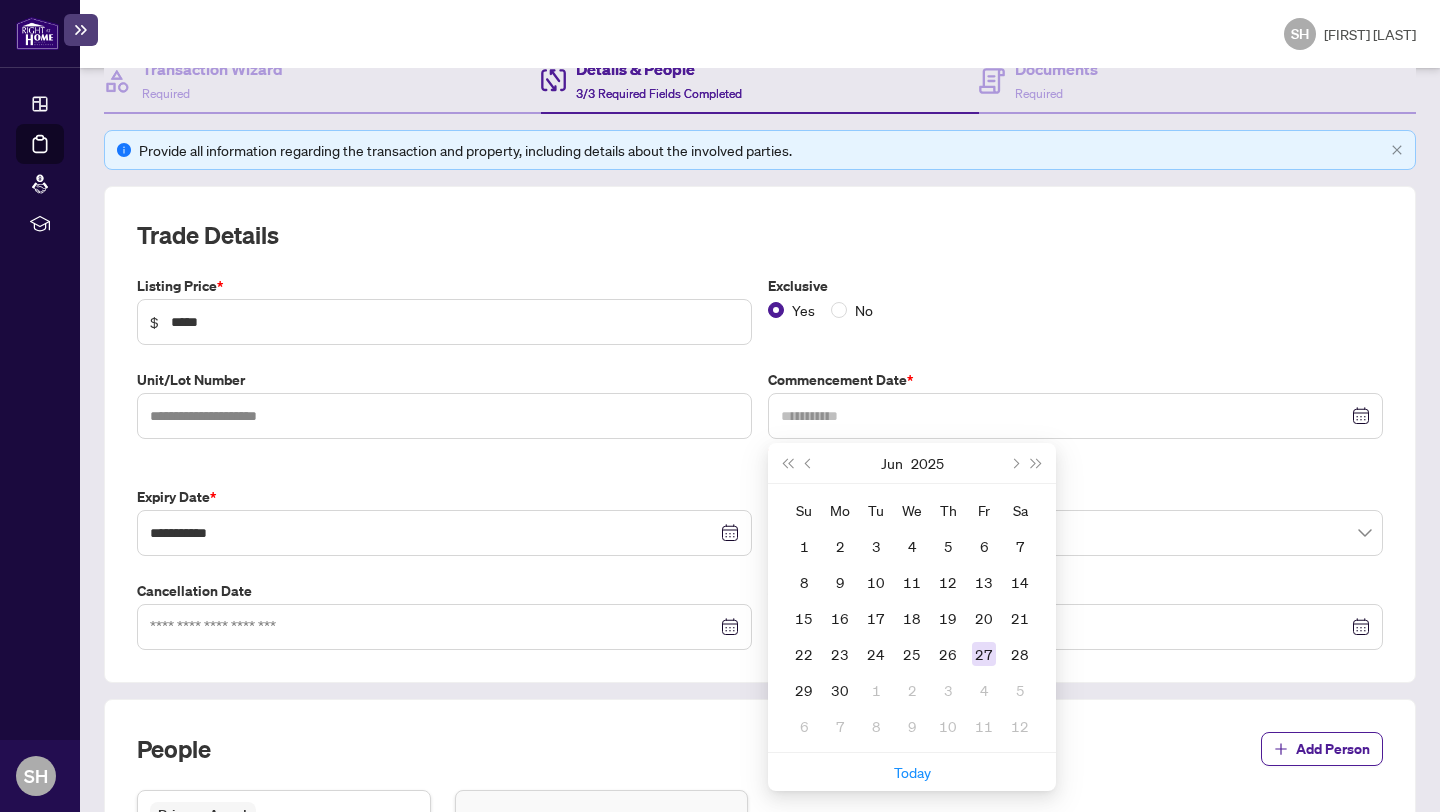 click on "27" at bounding box center (984, 654) 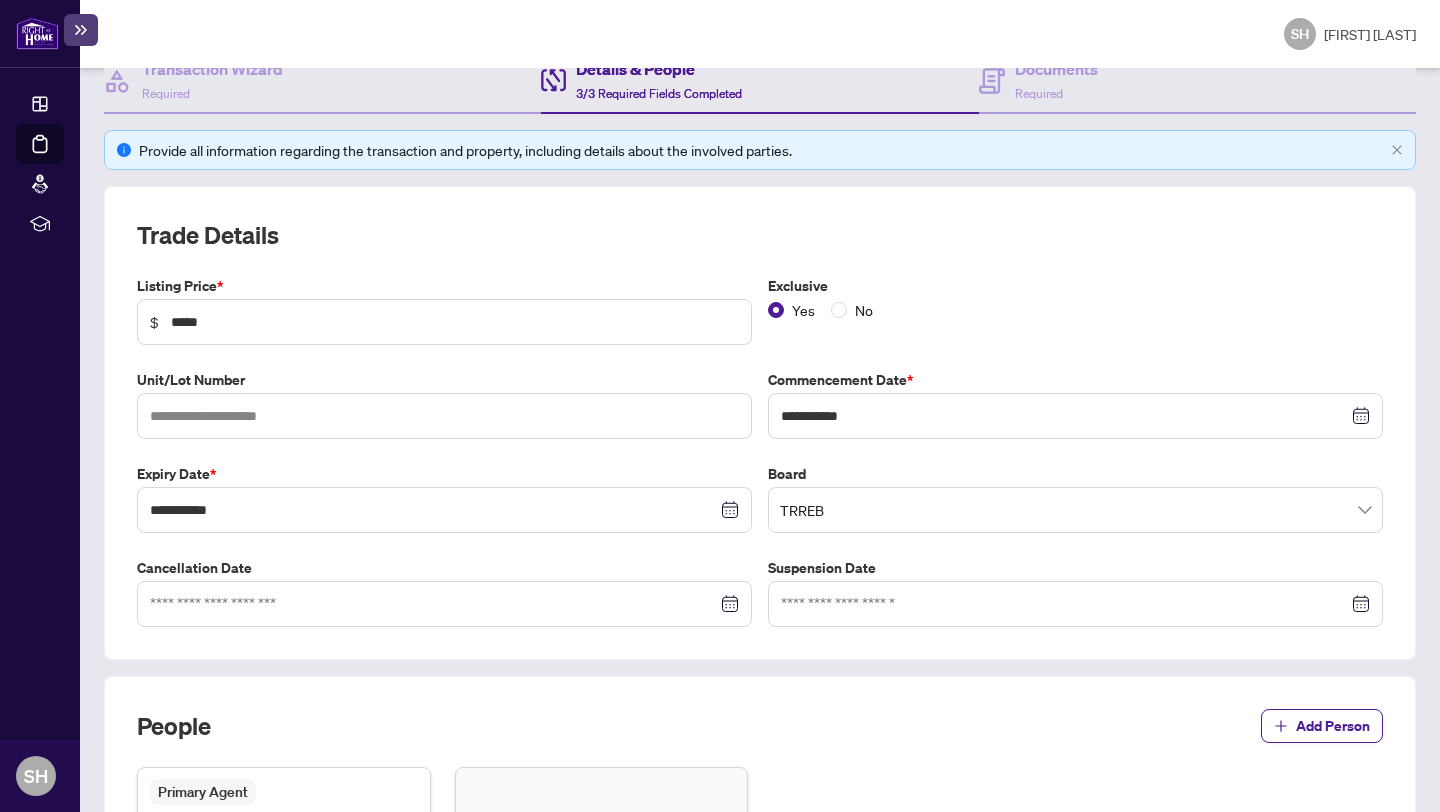 click on "Board" at bounding box center [444, 286] 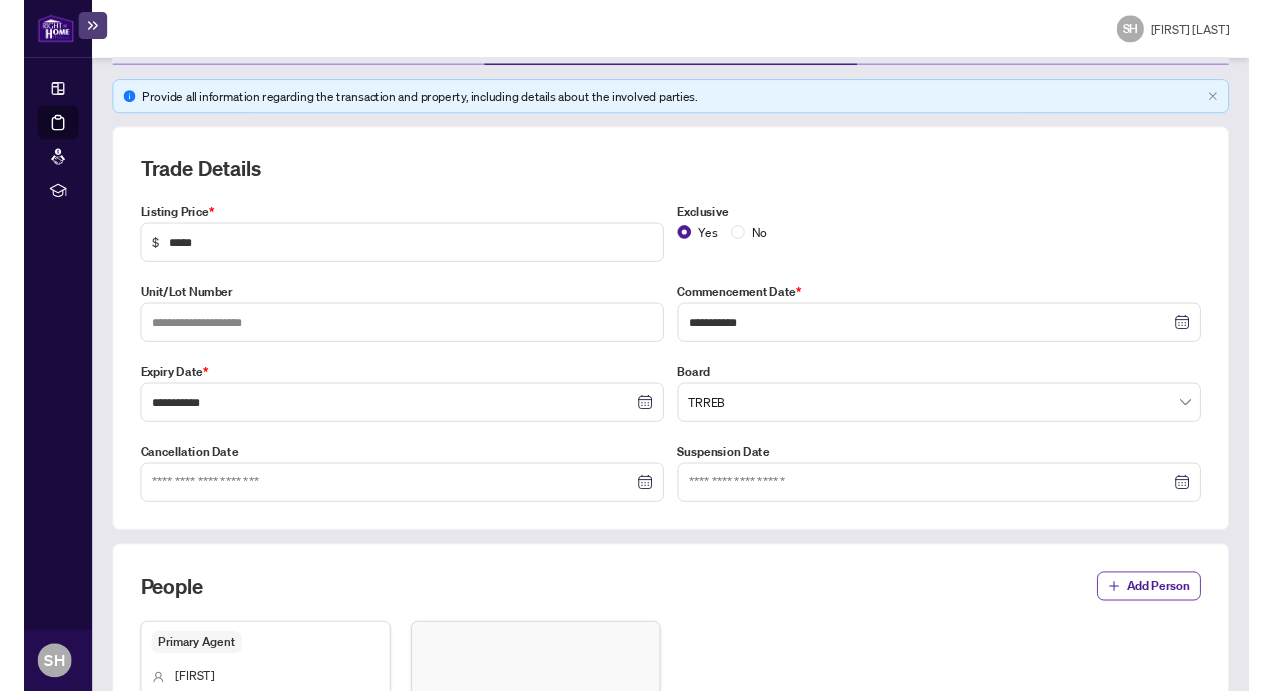 scroll, scrollTop: 267, scrollLeft: 0, axis: vertical 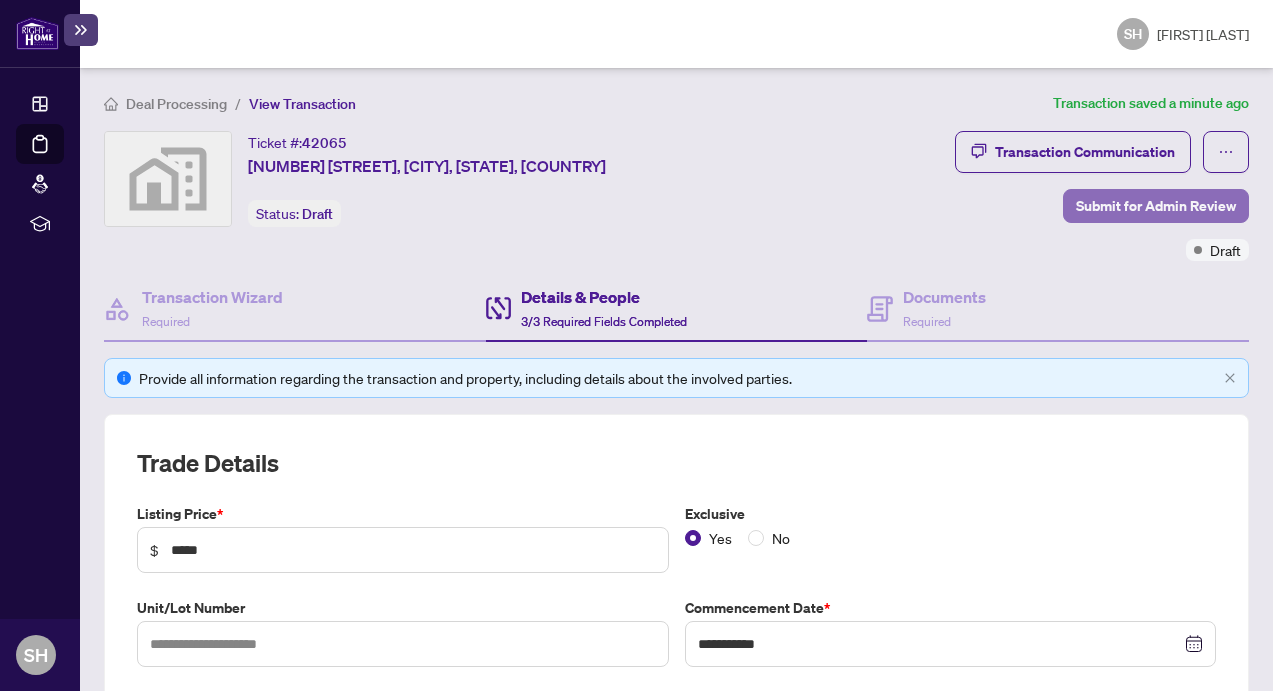 click on "Submit for Admin Review" at bounding box center [1156, 206] 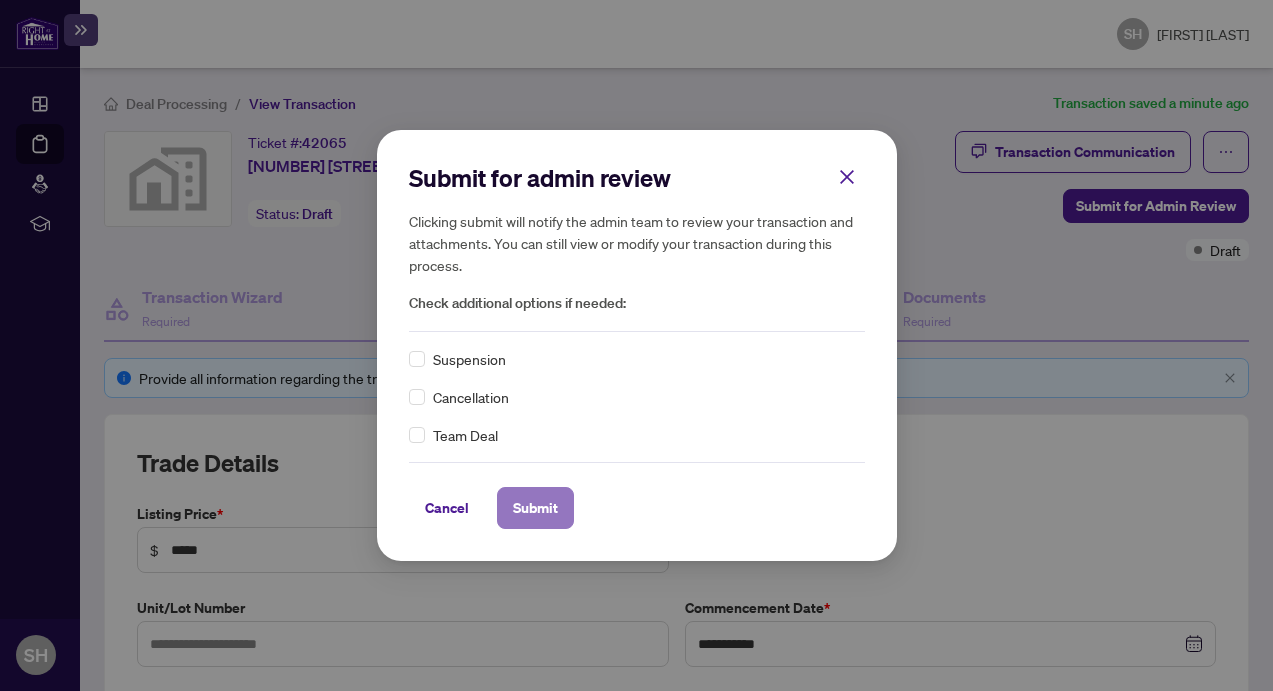 click on "Submit" at bounding box center [535, 508] 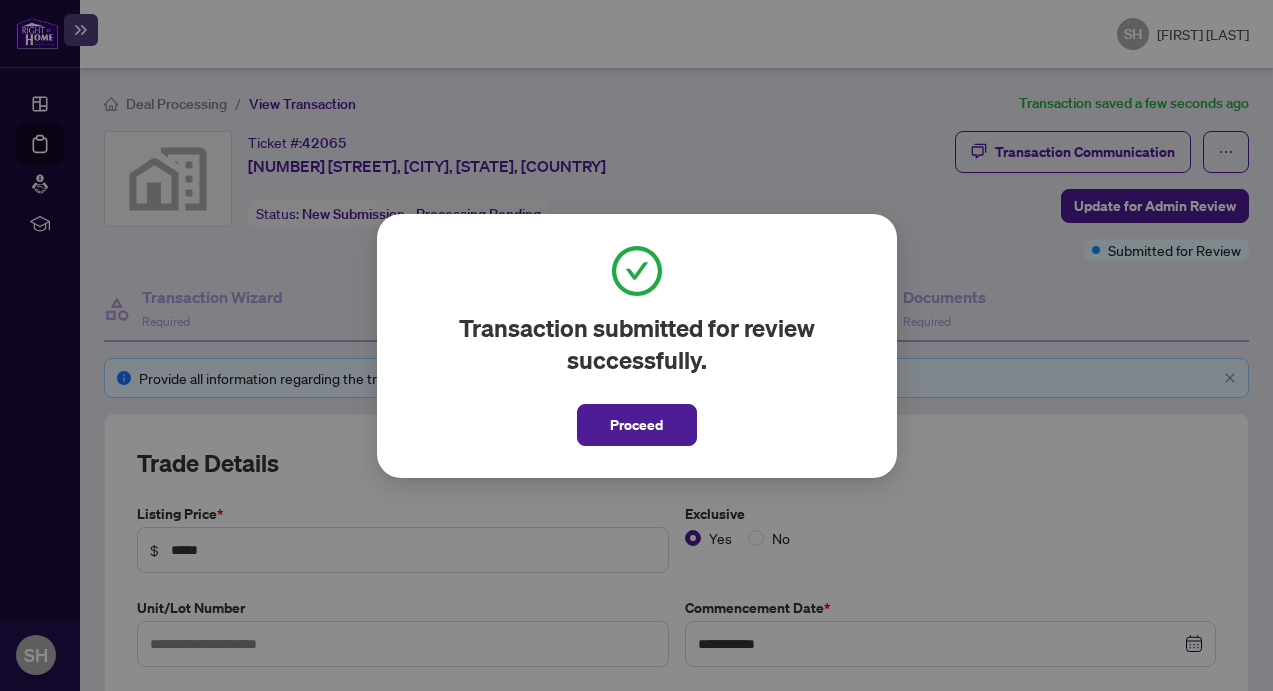 click on "Transaction submitted for review successfully. Proceed Cancel OK" at bounding box center [636, 345] 